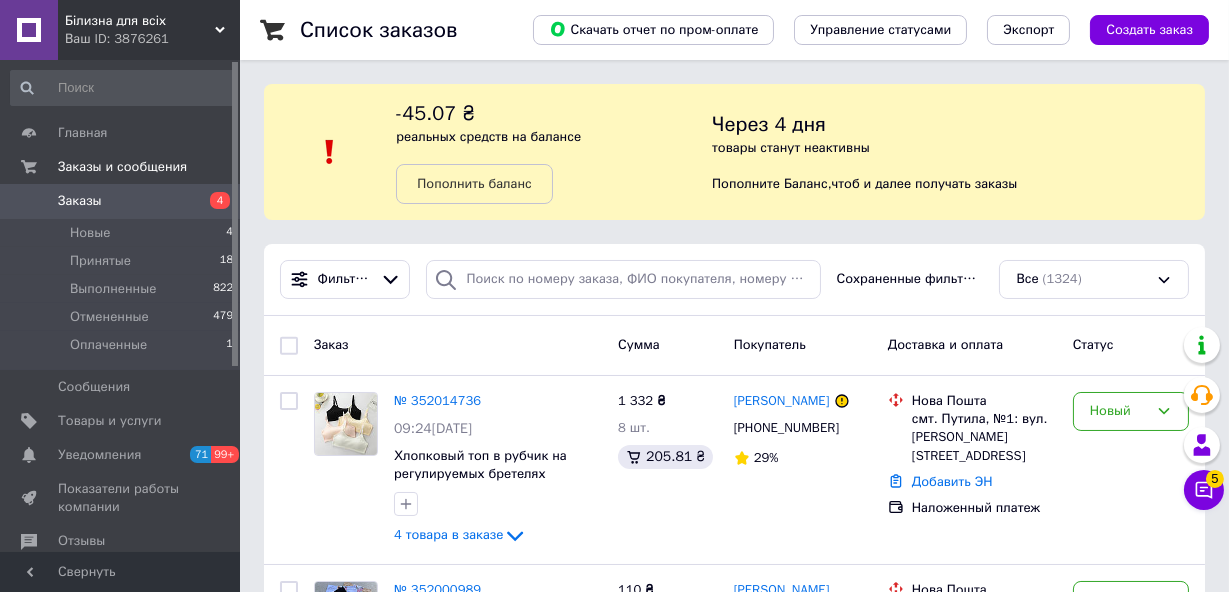 scroll, scrollTop: 90, scrollLeft: 0, axis: vertical 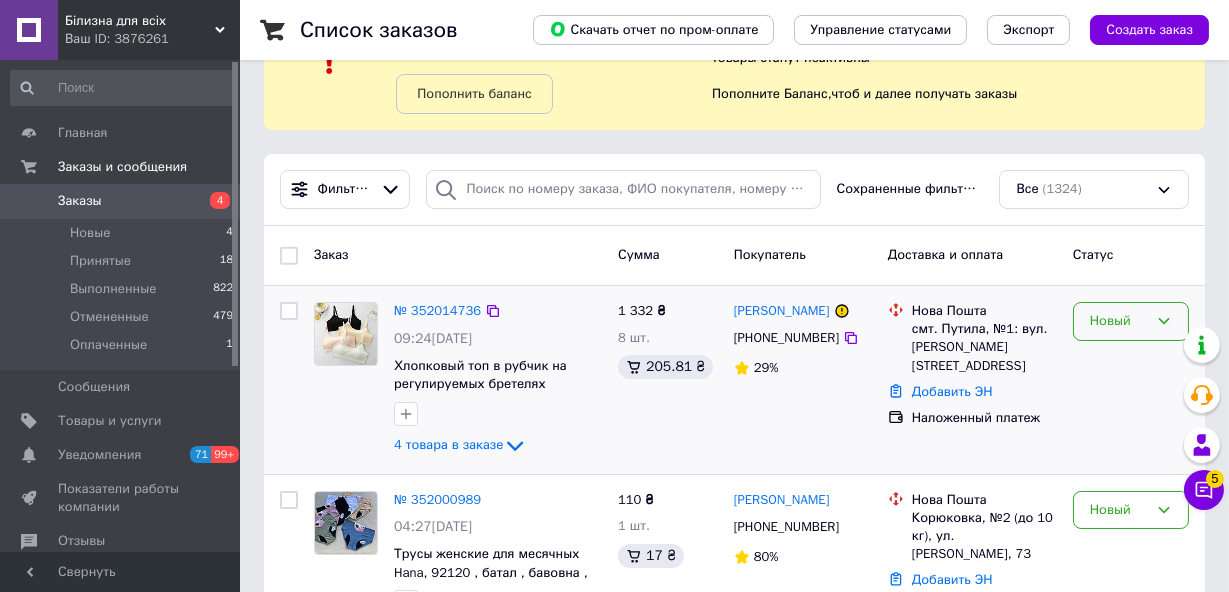 click 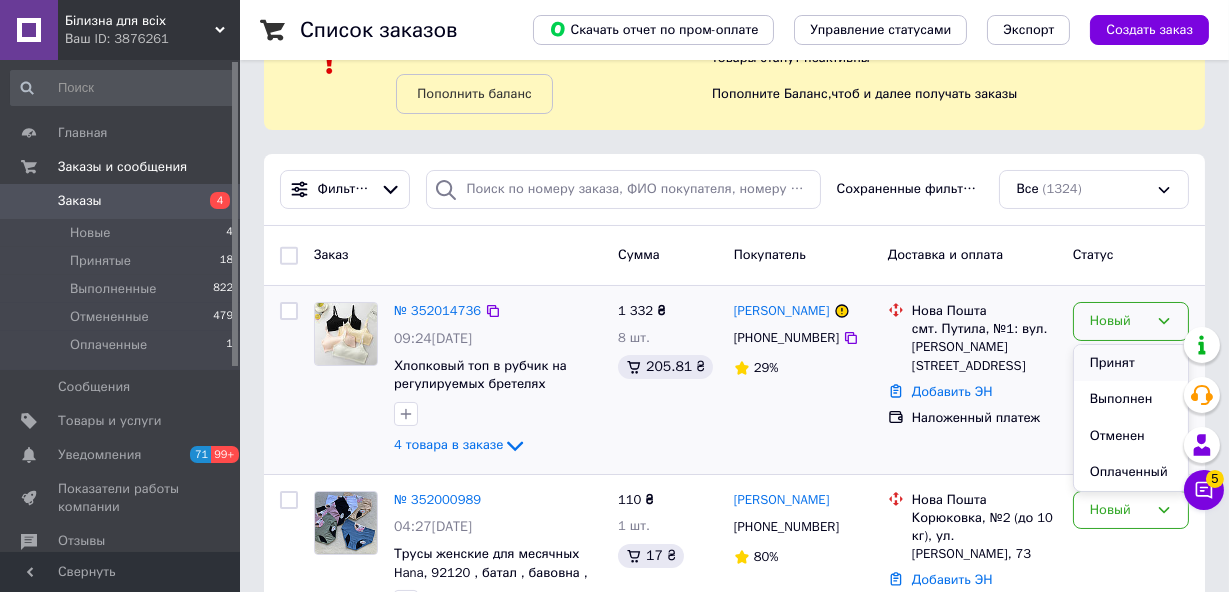 click on "Принят" at bounding box center (1131, 363) 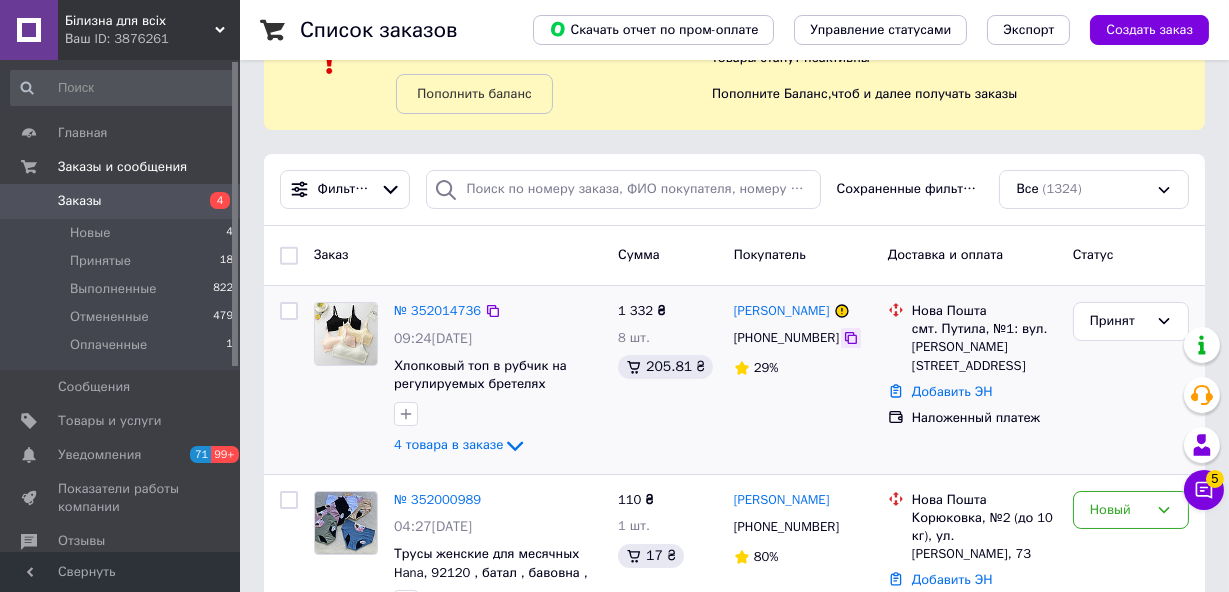 click 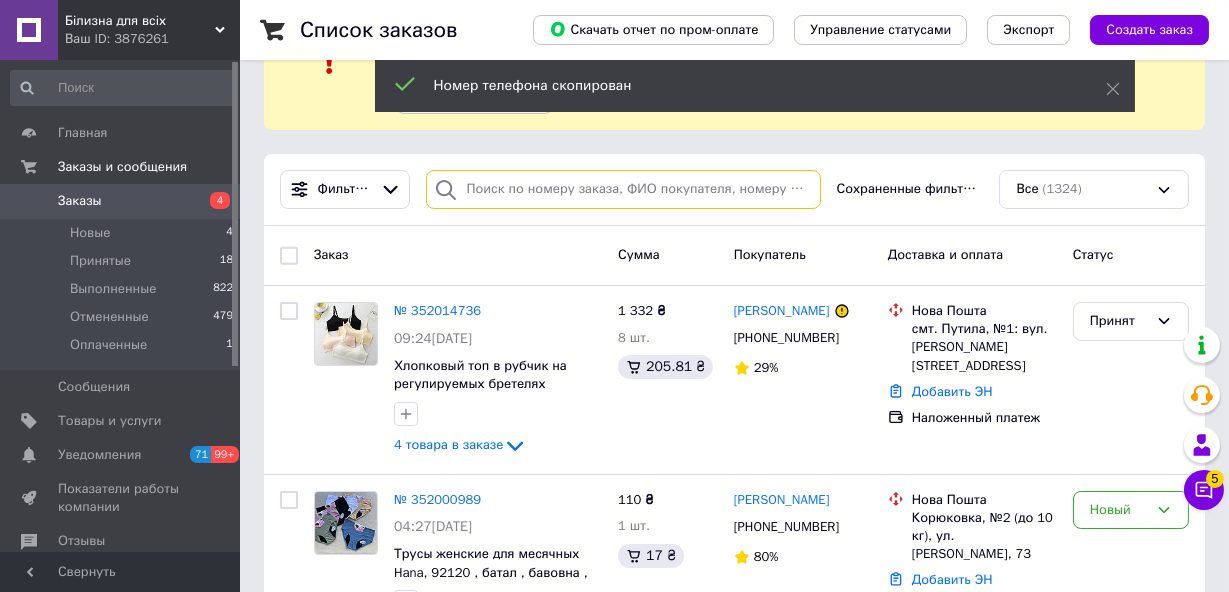 paste on "[PHONE_NUMBER]" 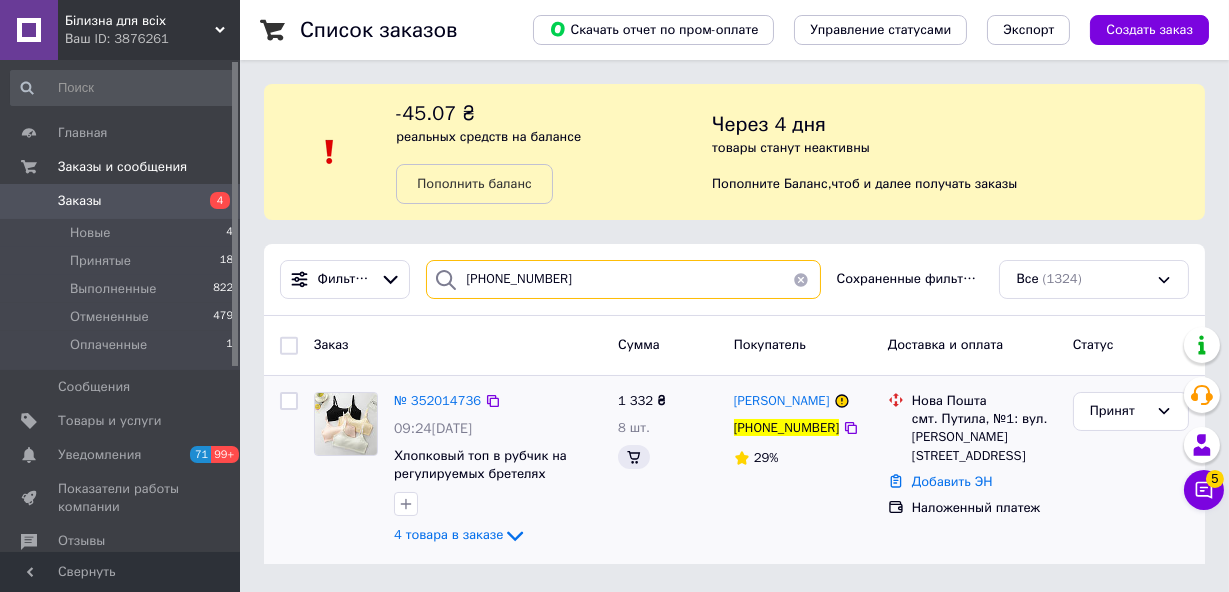 scroll, scrollTop: 0, scrollLeft: 0, axis: both 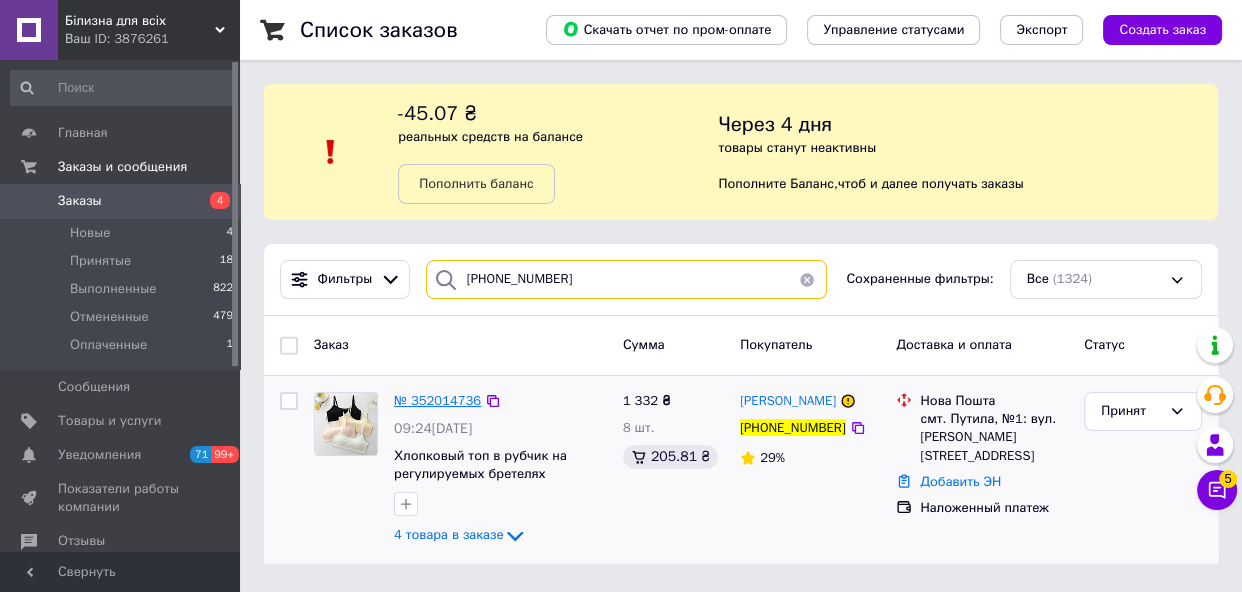 type on "[PHONE_NUMBER]" 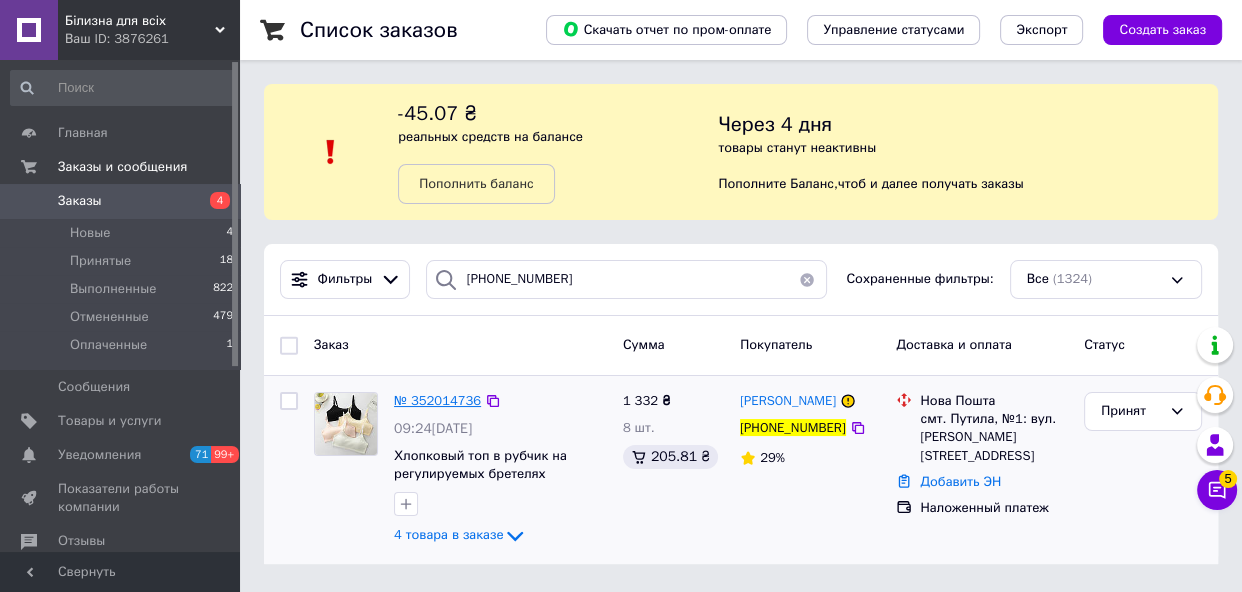 click on "№ 352014736" at bounding box center [437, 400] 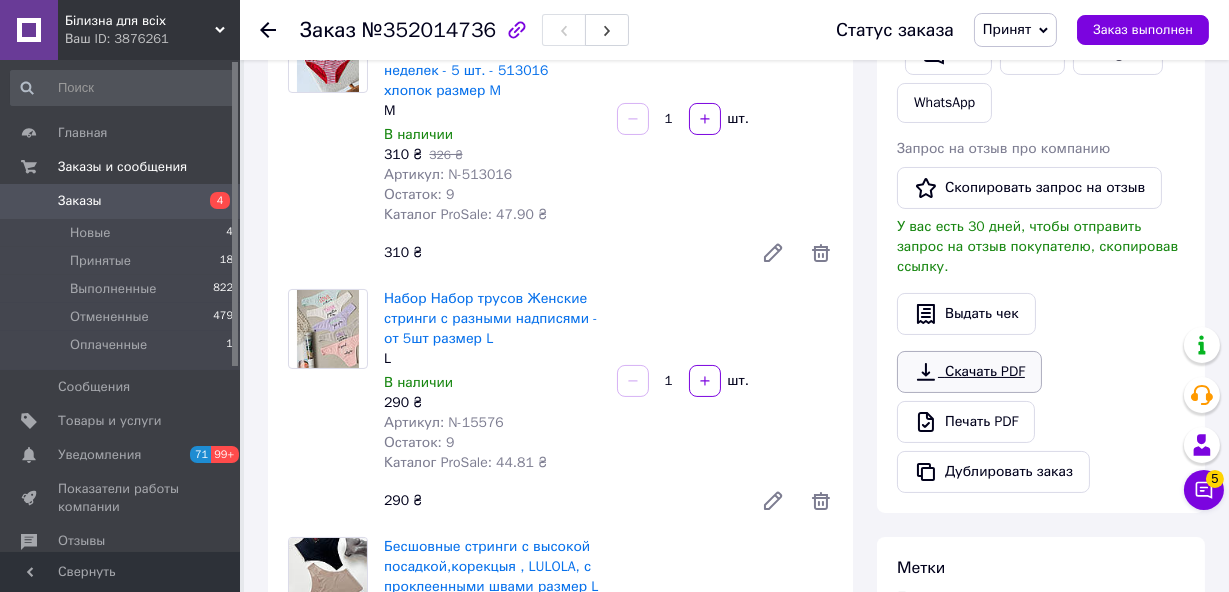 scroll, scrollTop: 181, scrollLeft: 0, axis: vertical 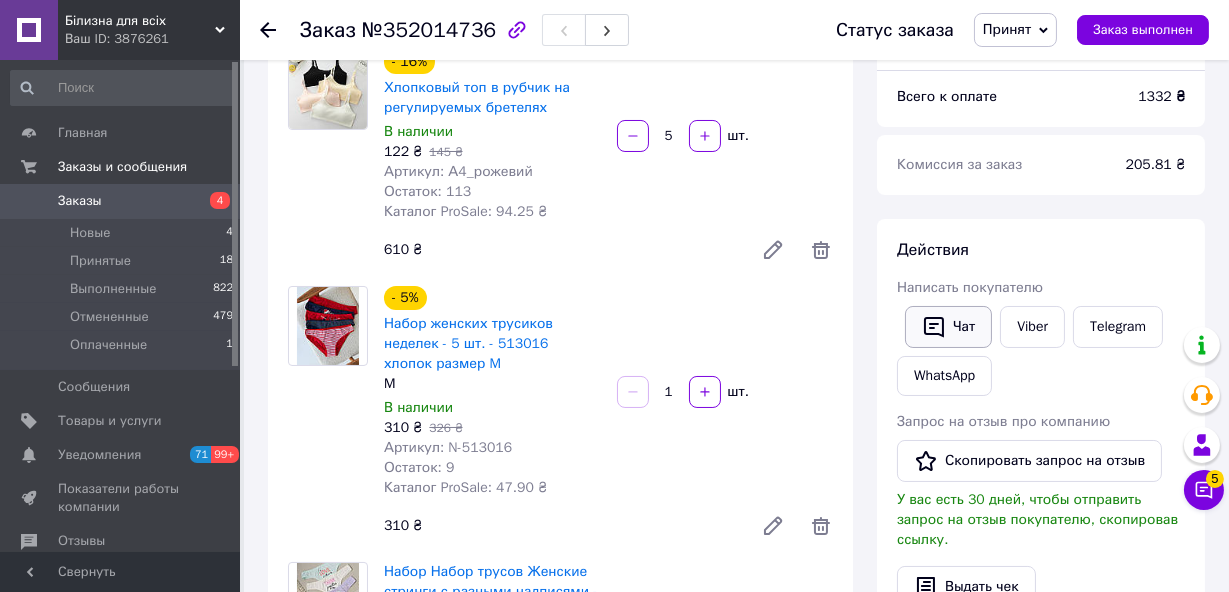click on "Чат" at bounding box center (948, 327) 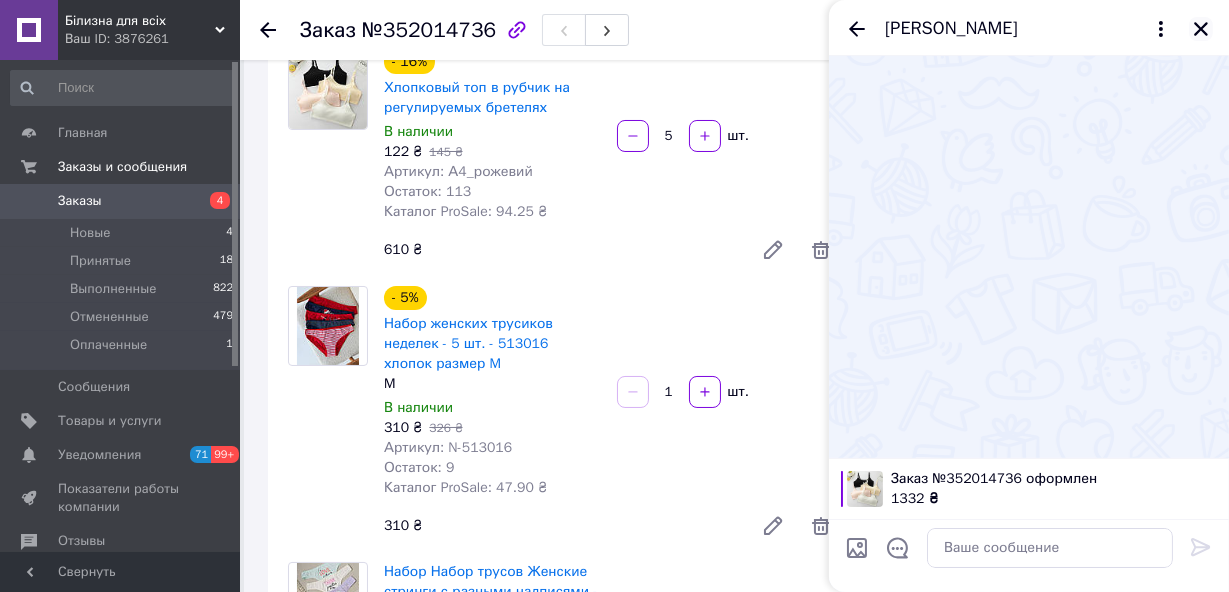 click 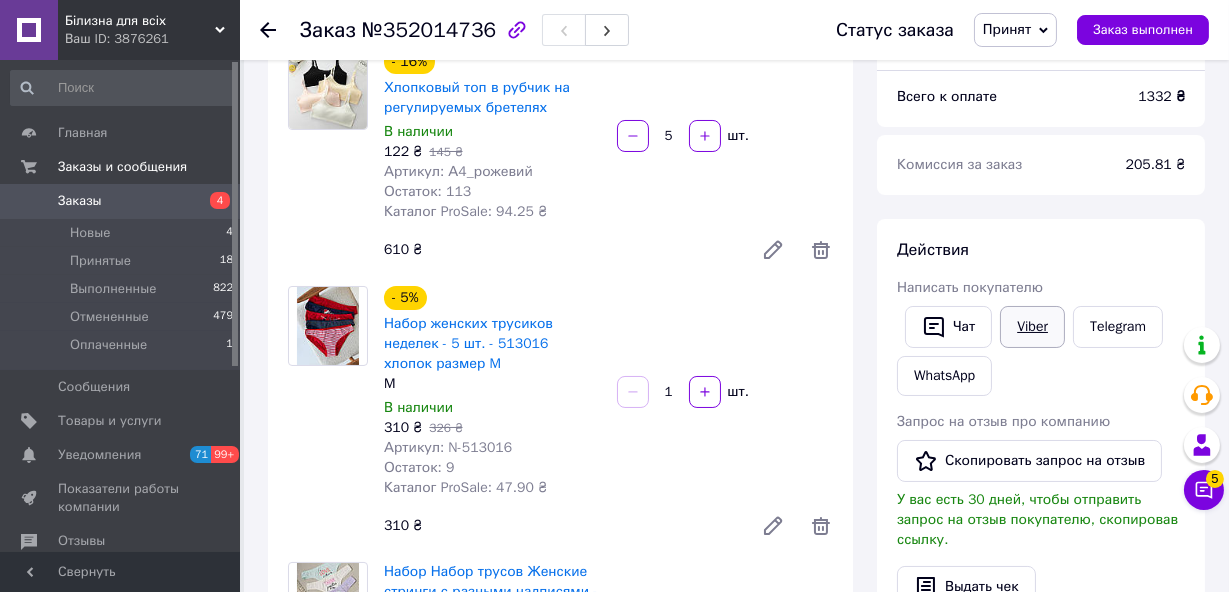 click on "Viber" at bounding box center (1032, 327) 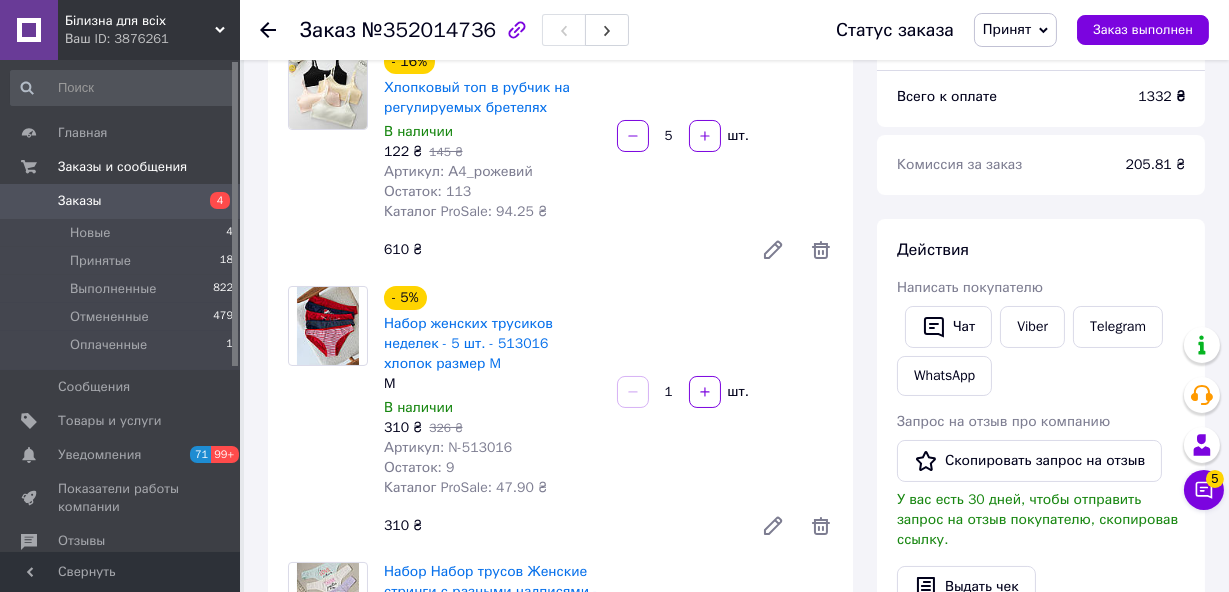 scroll, scrollTop: 0, scrollLeft: 0, axis: both 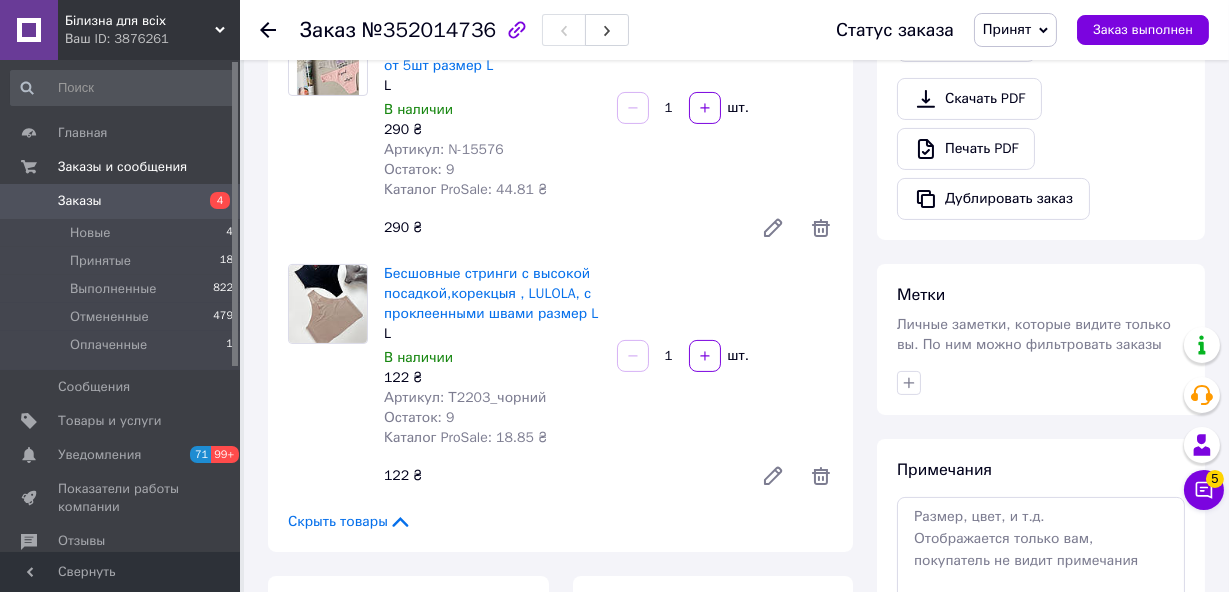 click 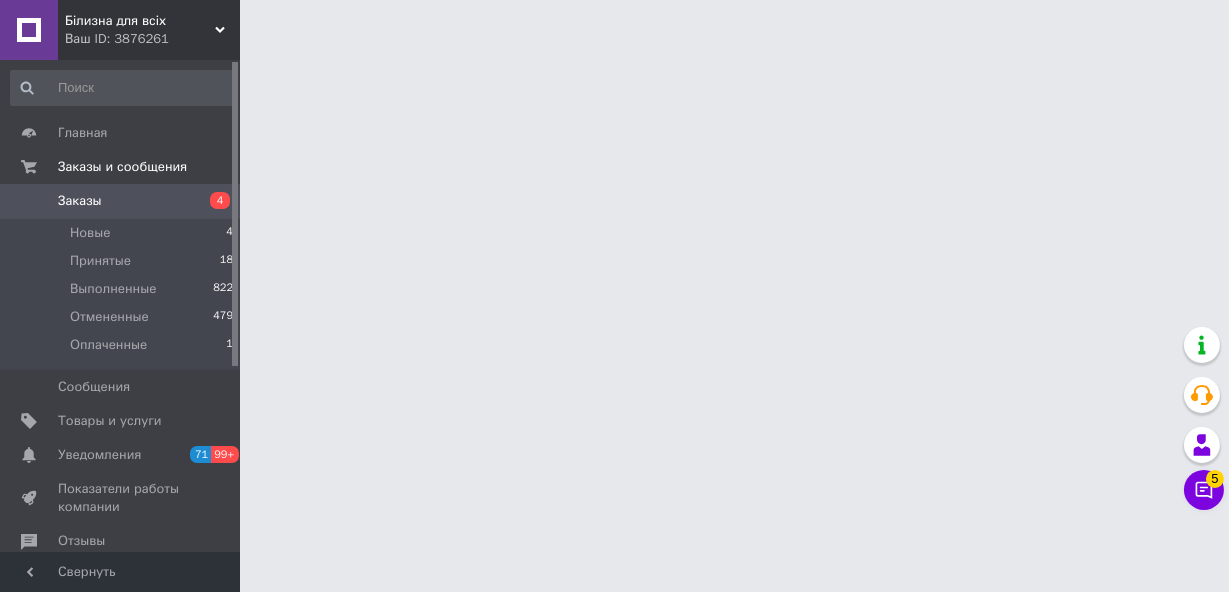 scroll, scrollTop: 0, scrollLeft: 0, axis: both 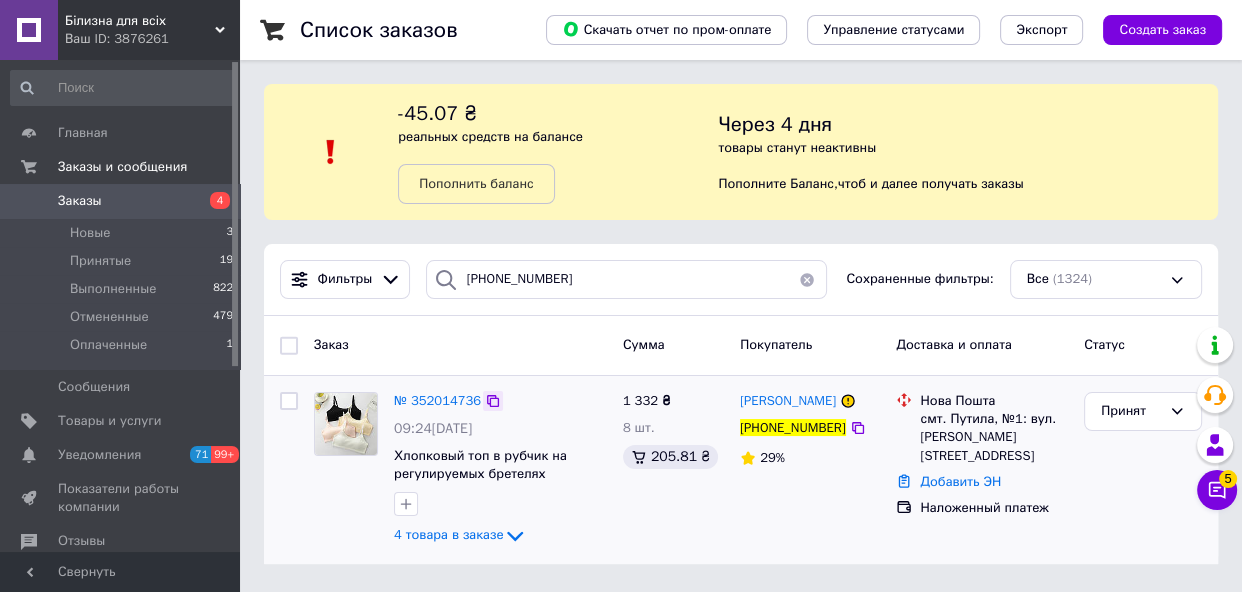 click 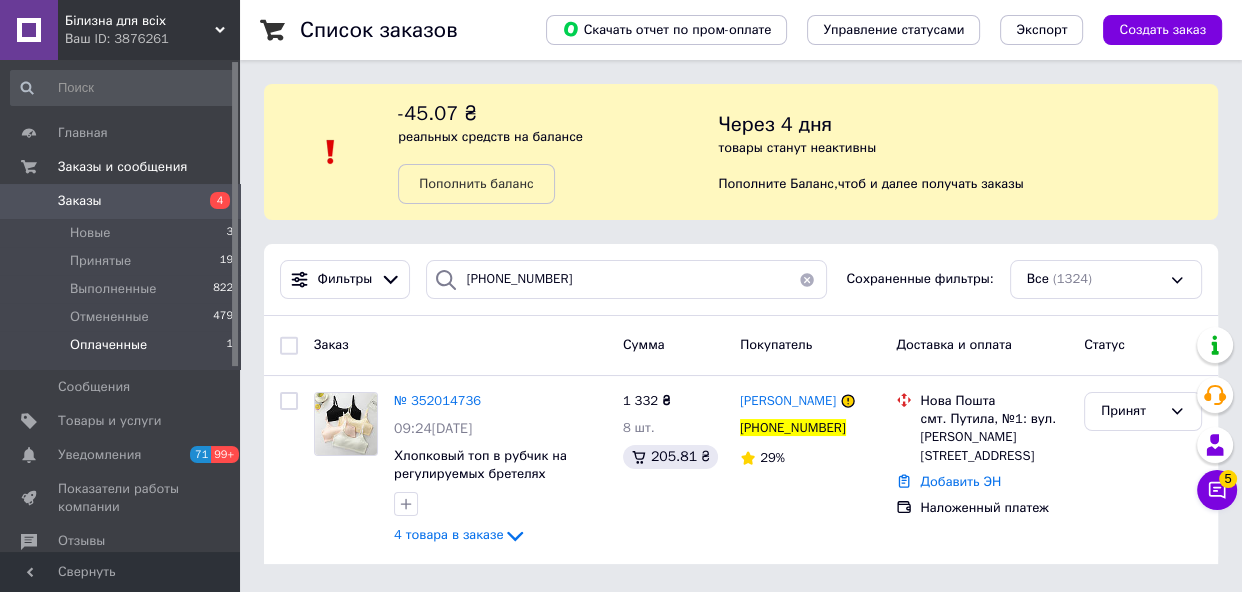 click on "Оплаченные" at bounding box center [108, 345] 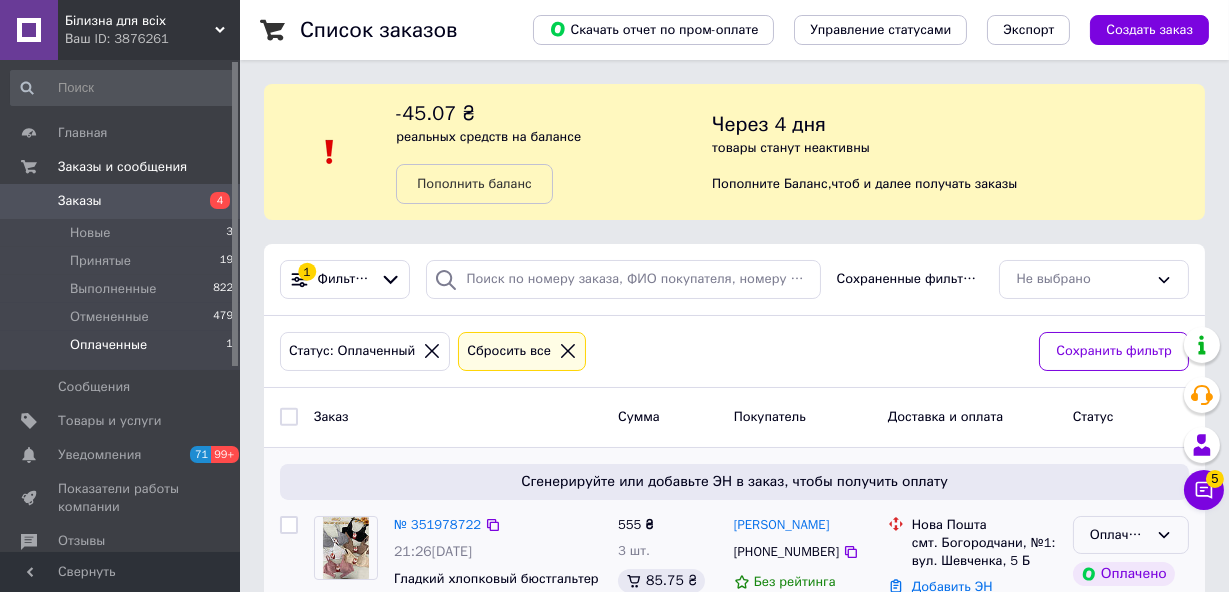 scroll, scrollTop: 86, scrollLeft: 0, axis: vertical 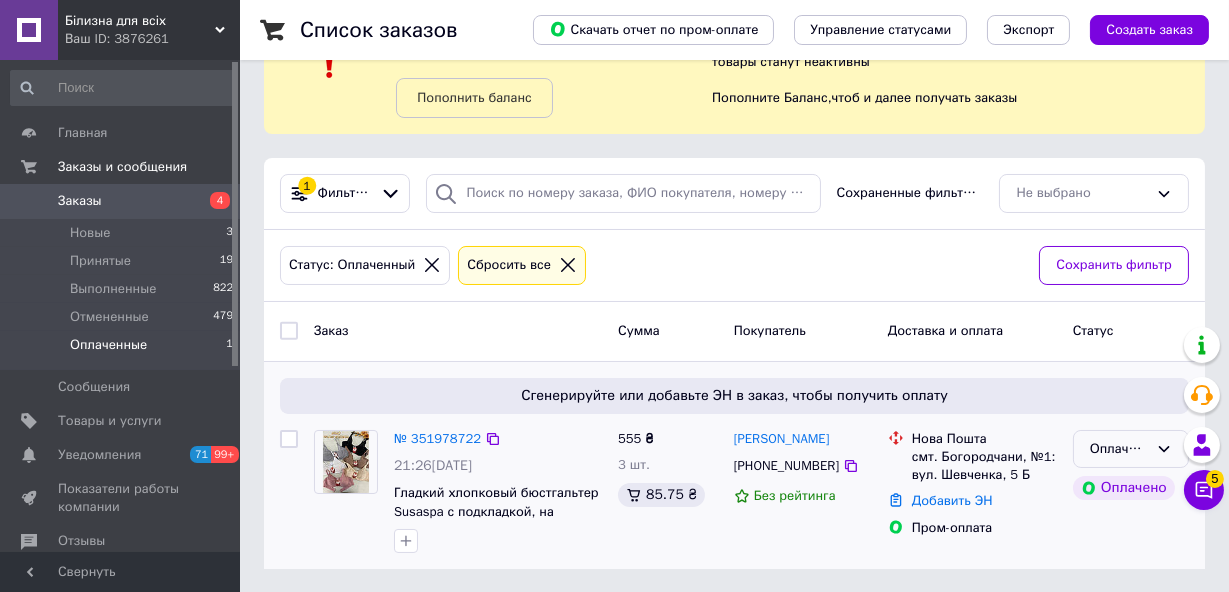 click 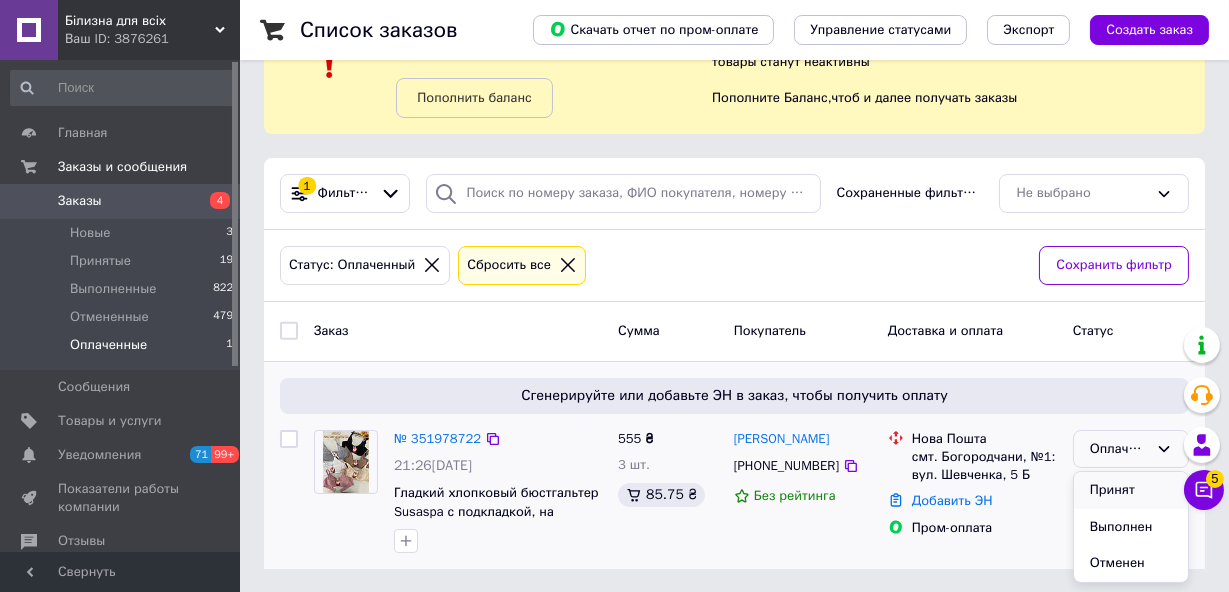 click on "Принят" at bounding box center [1131, 490] 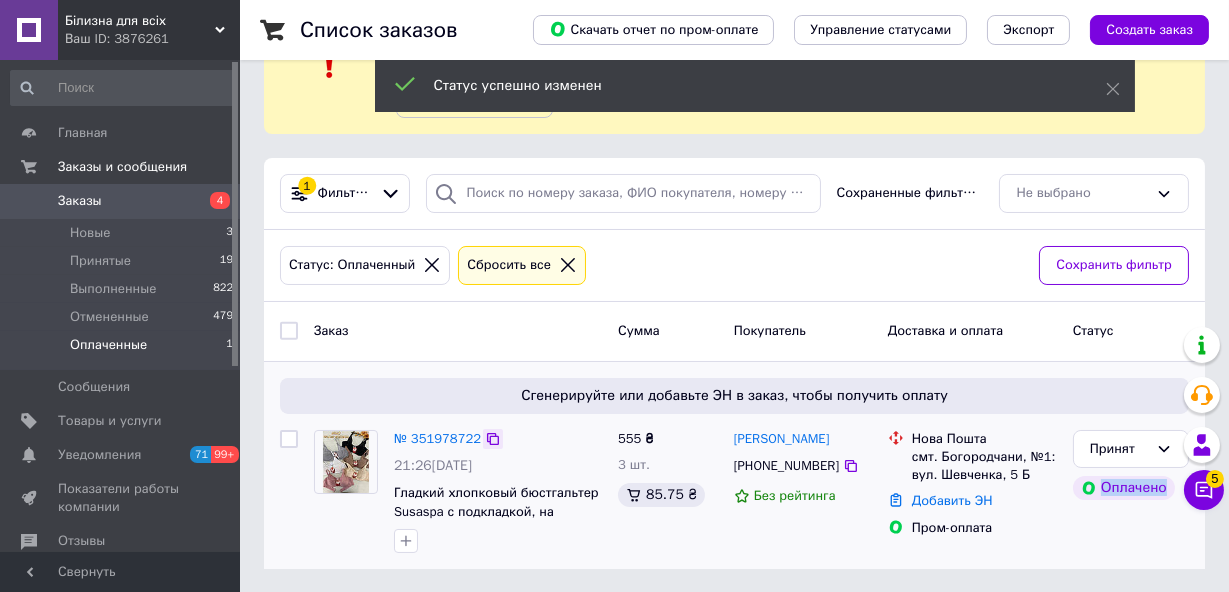 click 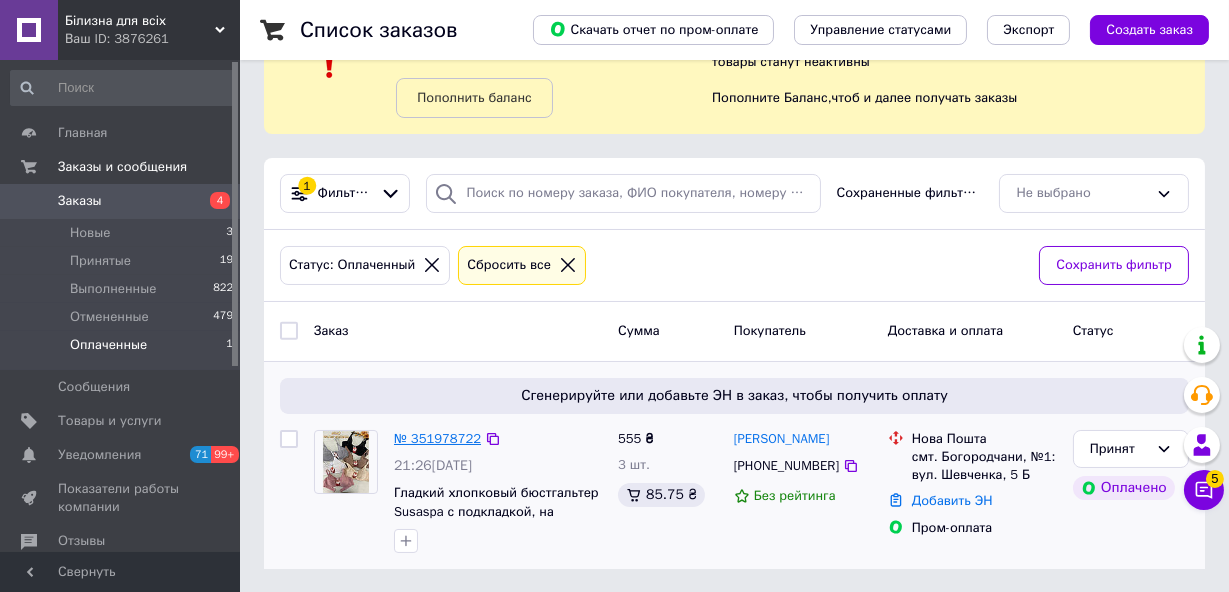 click on "№ 351978722" at bounding box center (437, 438) 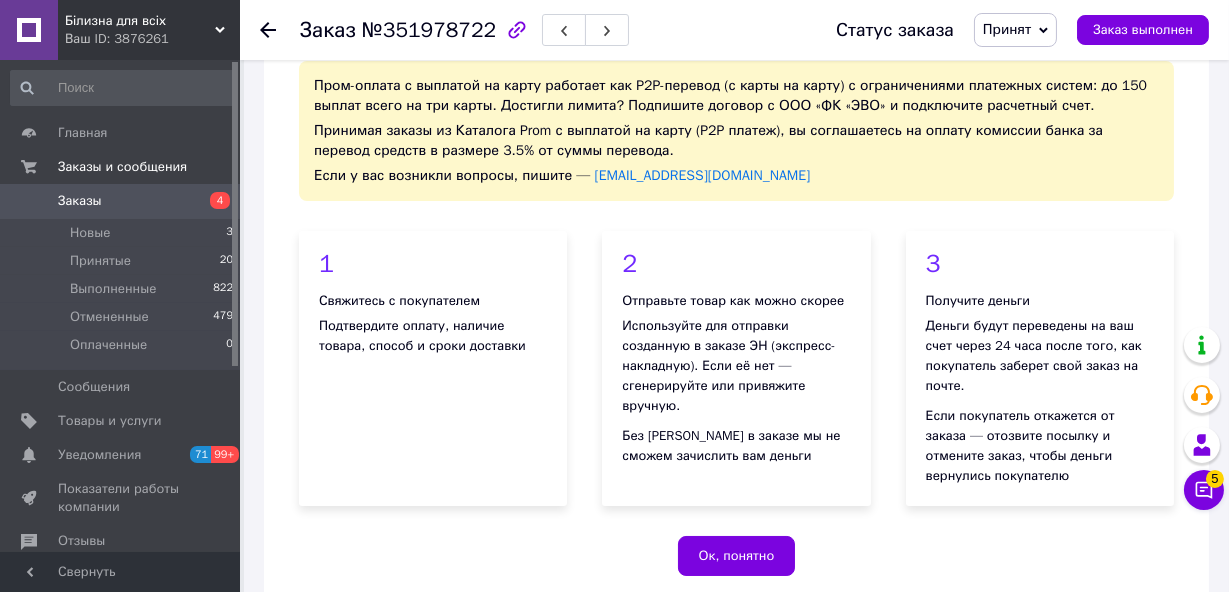 scroll, scrollTop: 631, scrollLeft: 0, axis: vertical 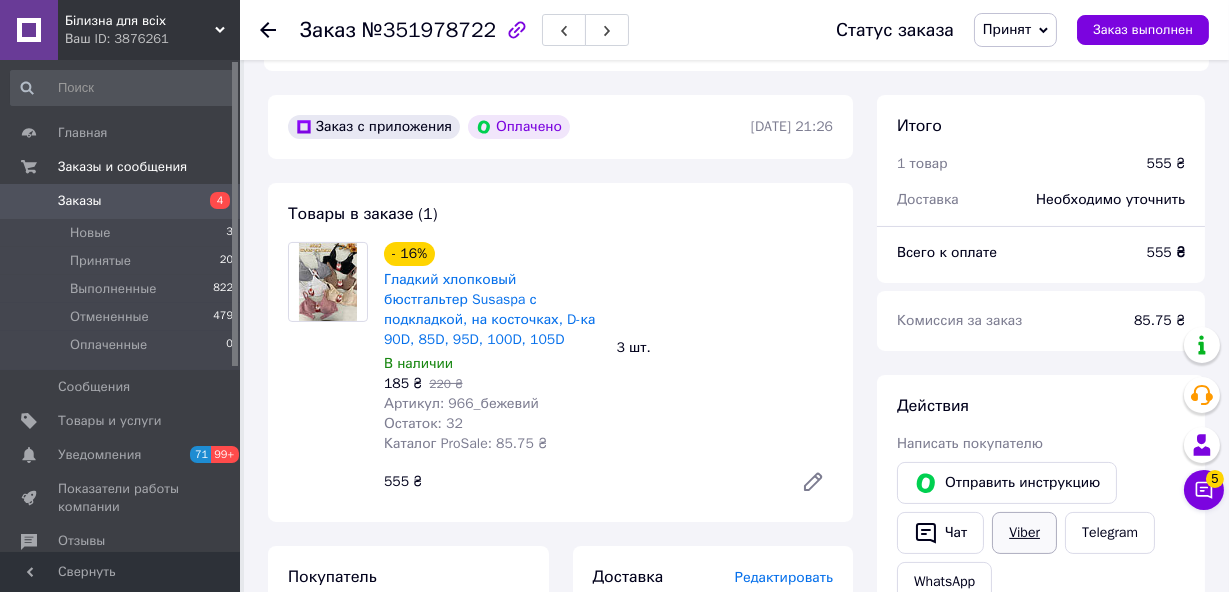 click on "Viber" at bounding box center [1024, 533] 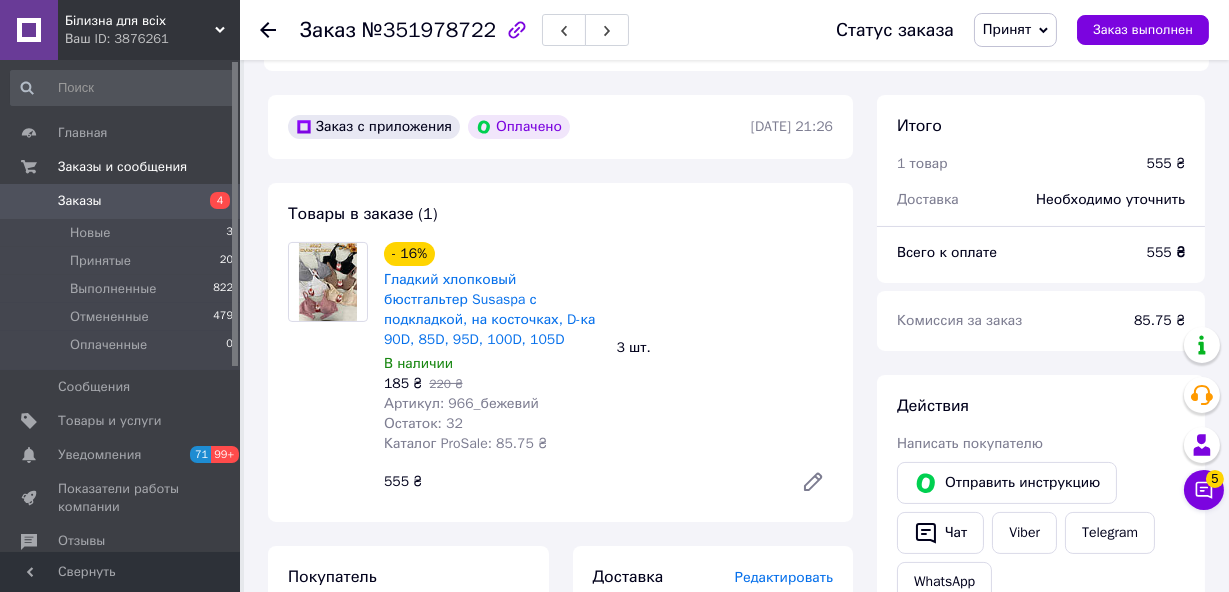 click on "[DATE] 21:26" at bounding box center [792, 126] 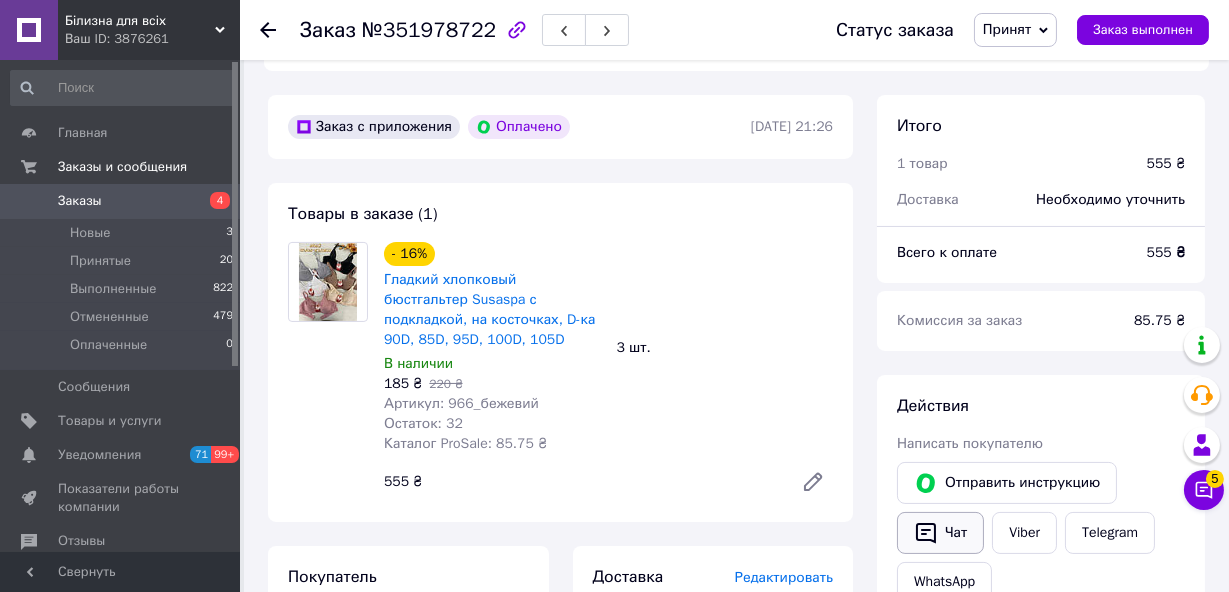 click on "Чат" at bounding box center [940, 533] 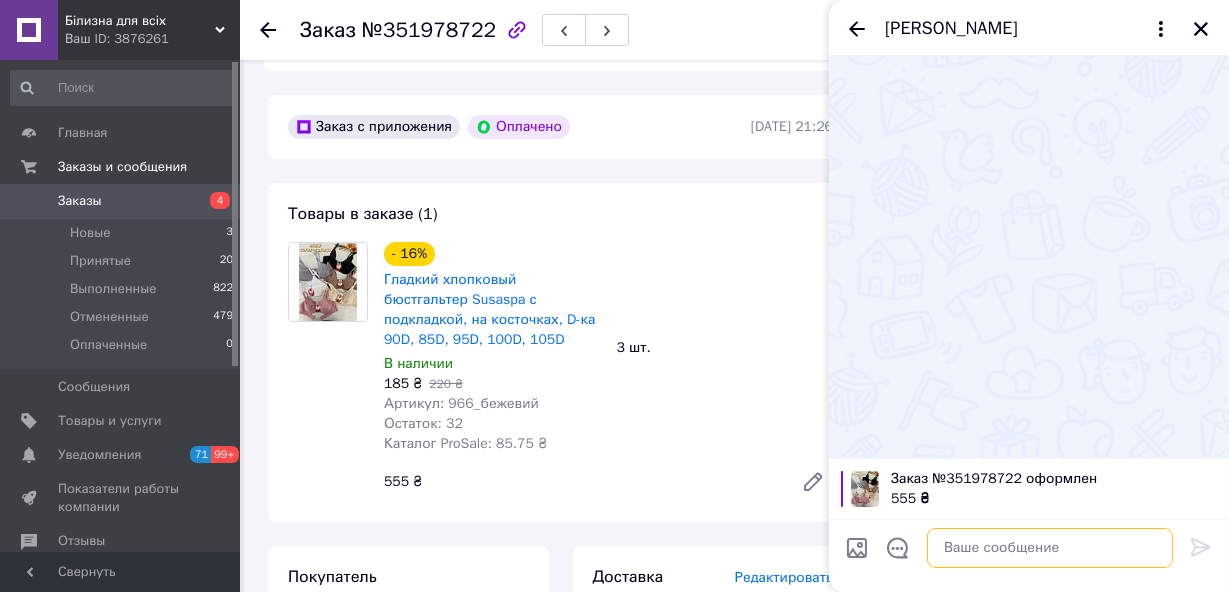 click at bounding box center [1050, 548] 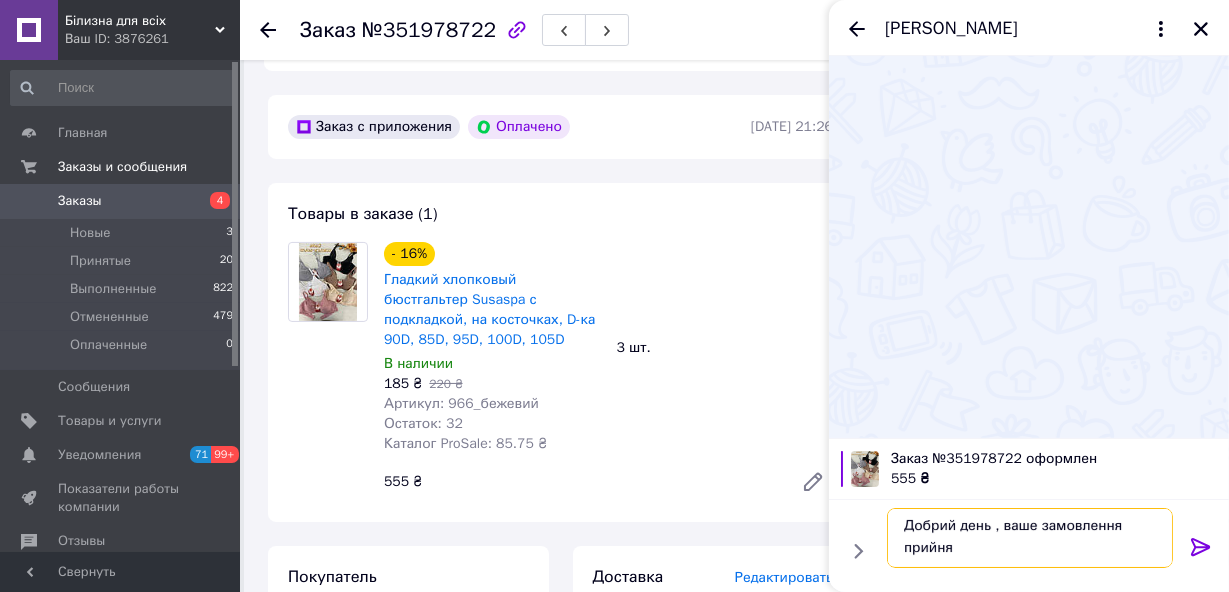 scroll, scrollTop: 1, scrollLeft: 0, axis: vertical 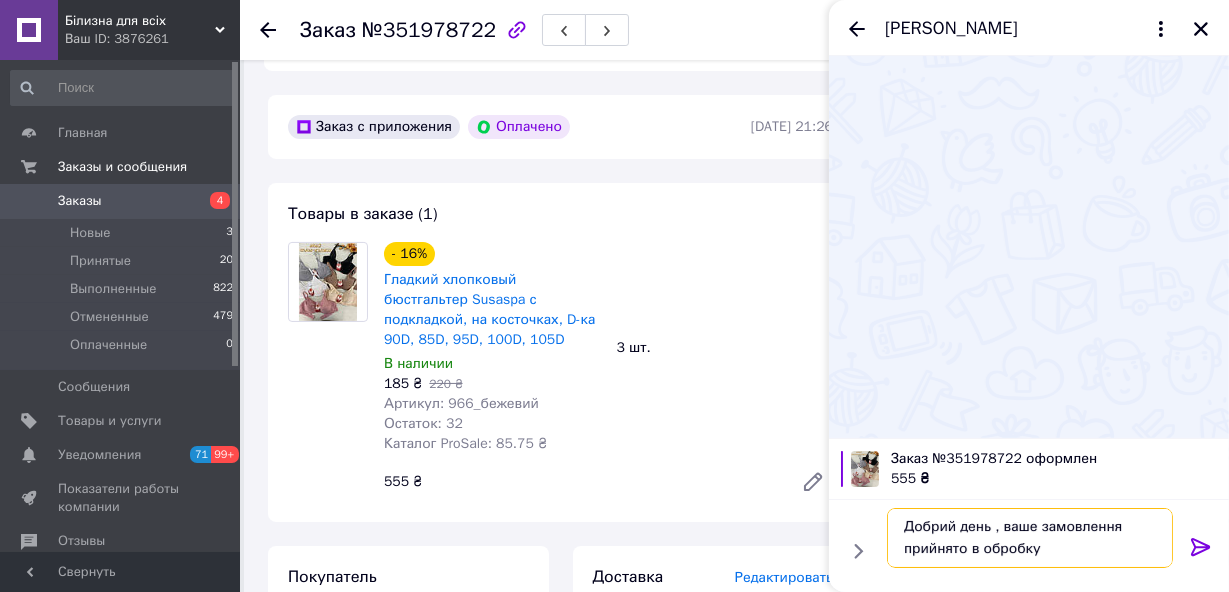 type on "Добрий день , ваше замовлення прийнято в обробку" 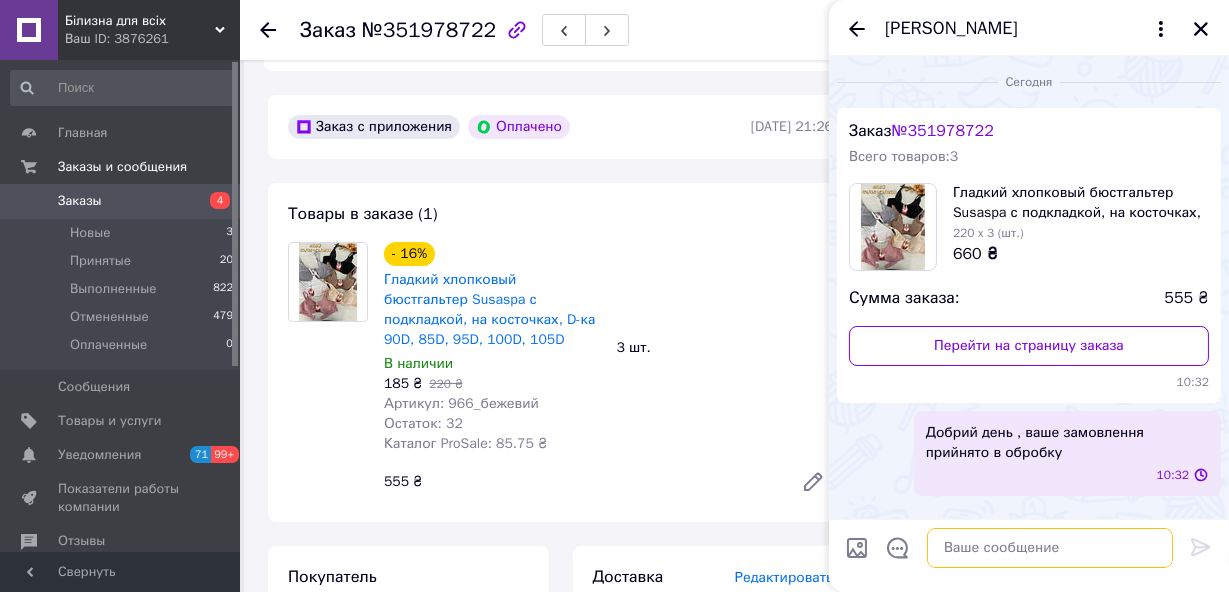 scroll, scrollTop: 0, scrollLeft: 0, axis: both 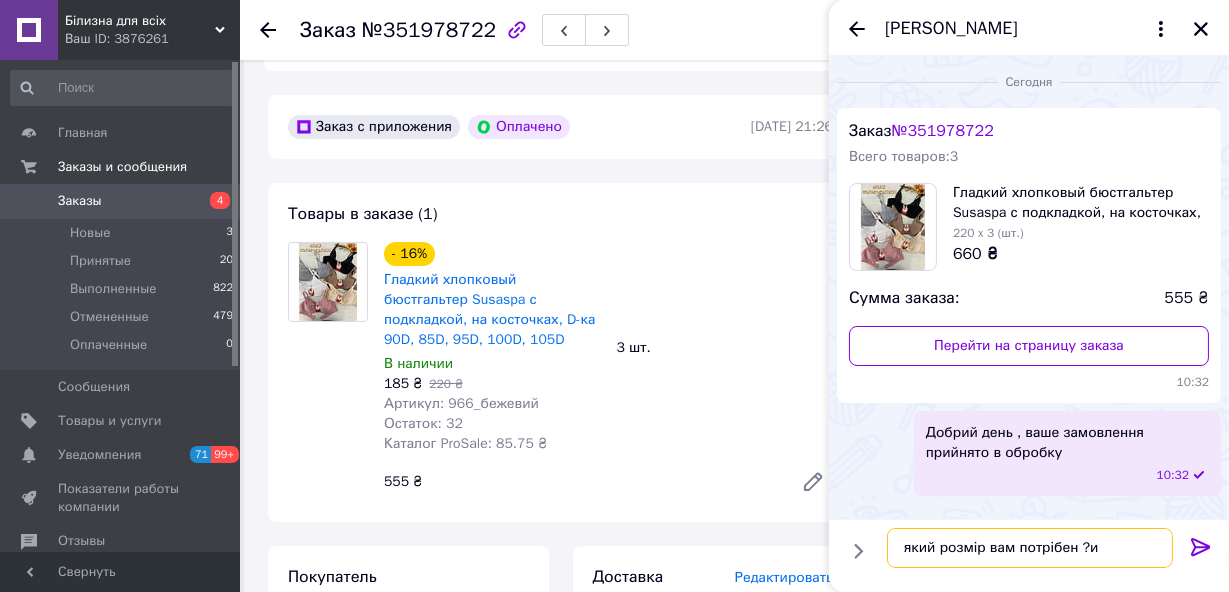 type on "який розмір вам потрібен ?" 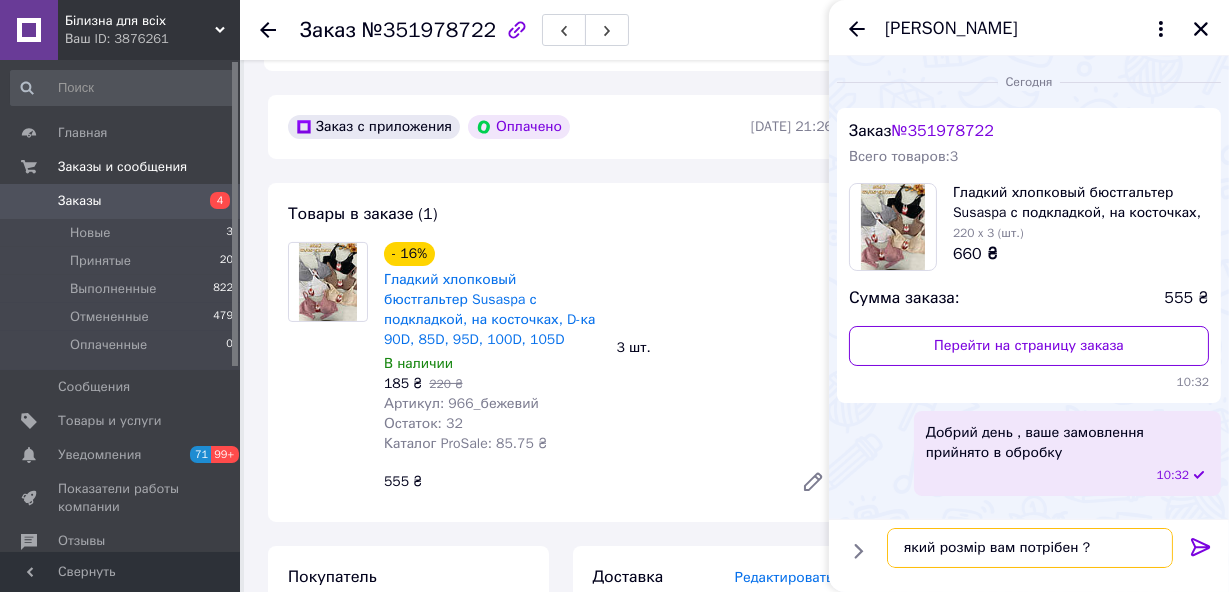 type 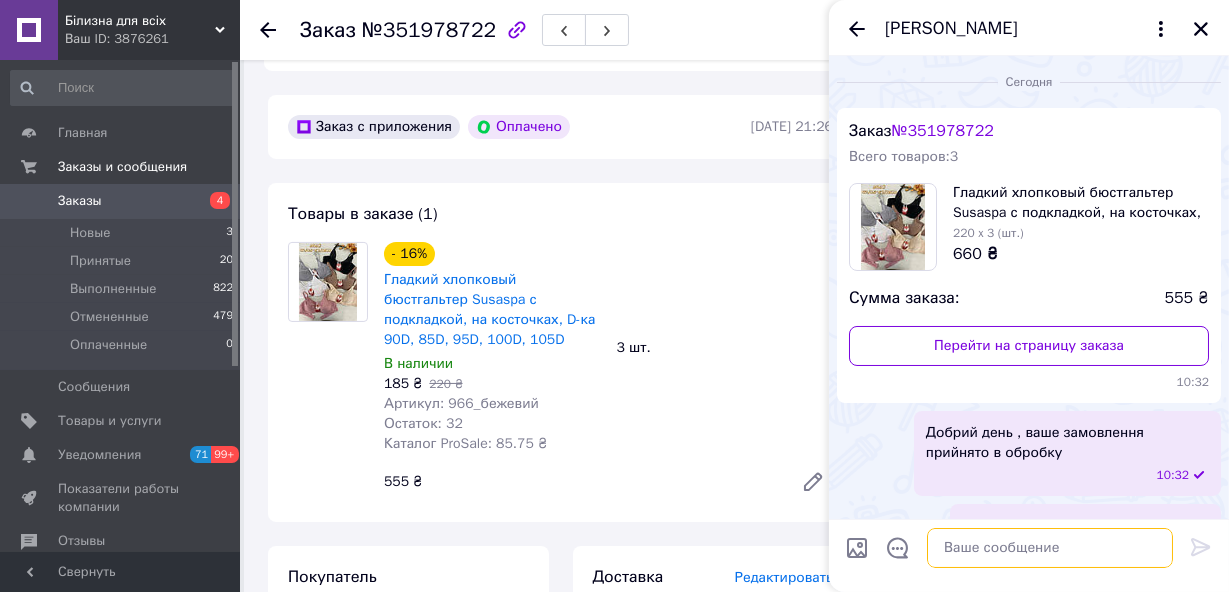 scroll, scrollTop: 38, scrollLeft: 0, axis: vertical 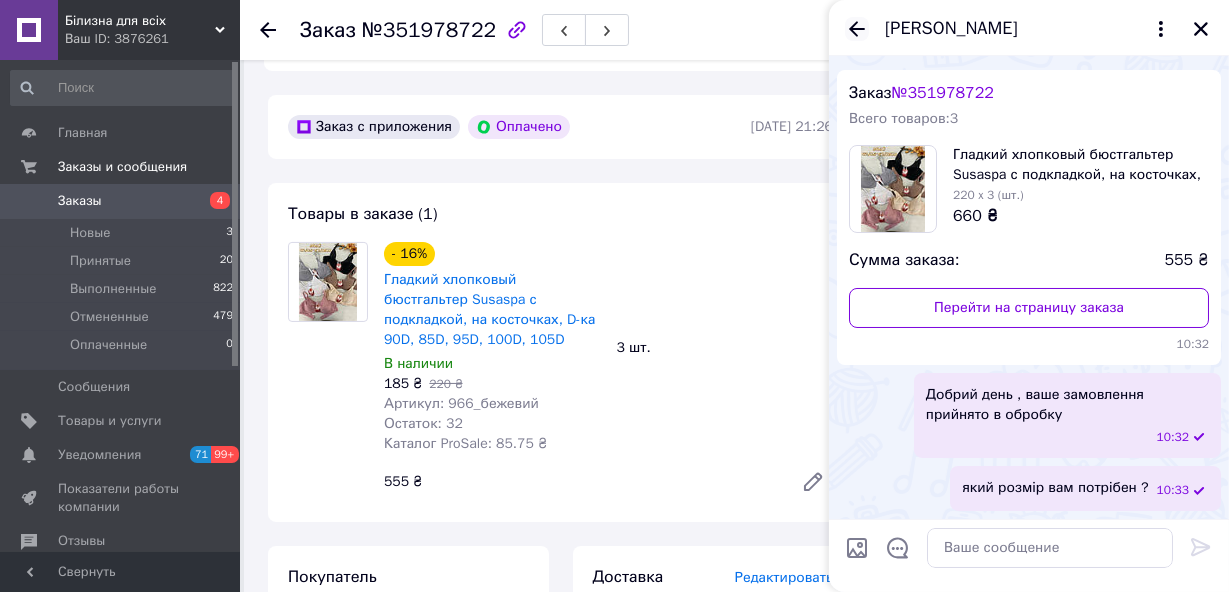 click 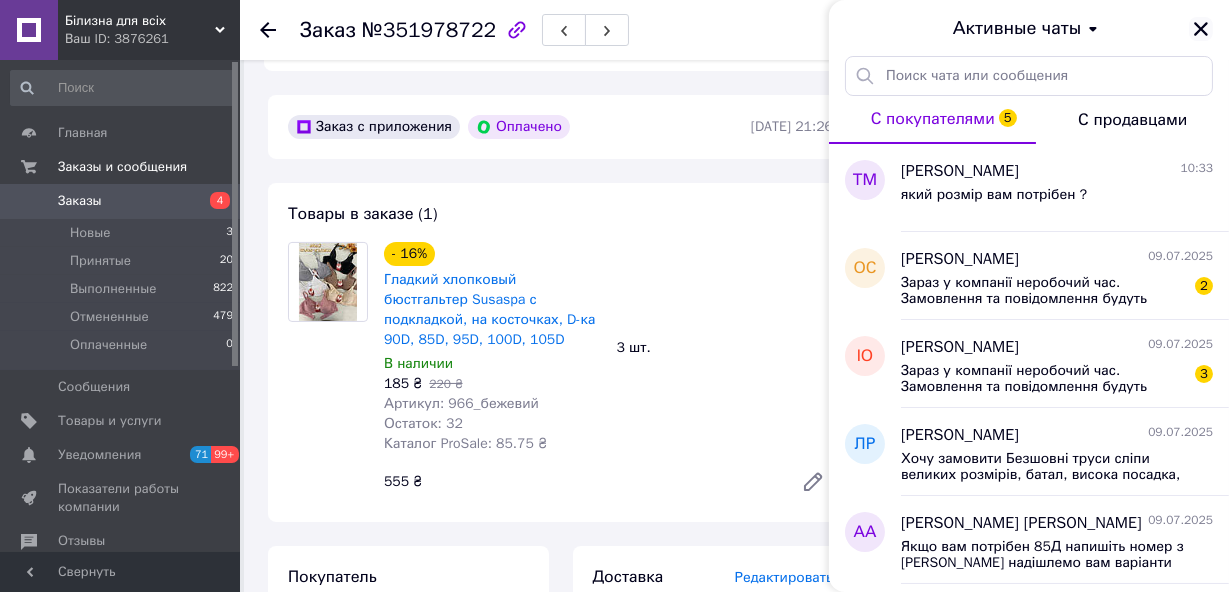 click 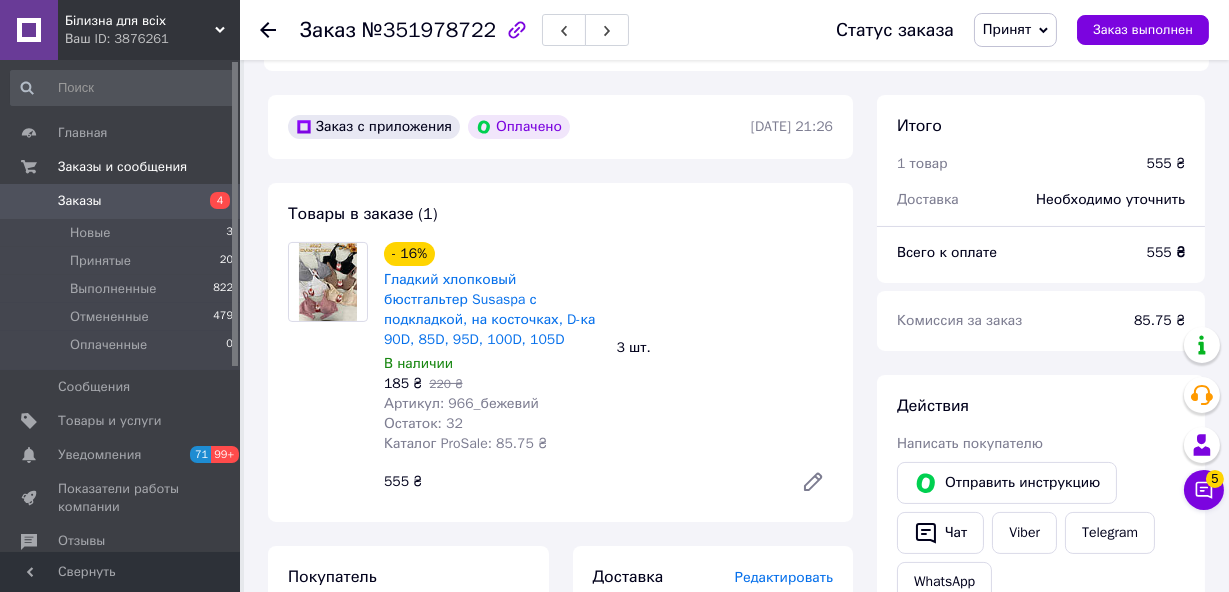 click 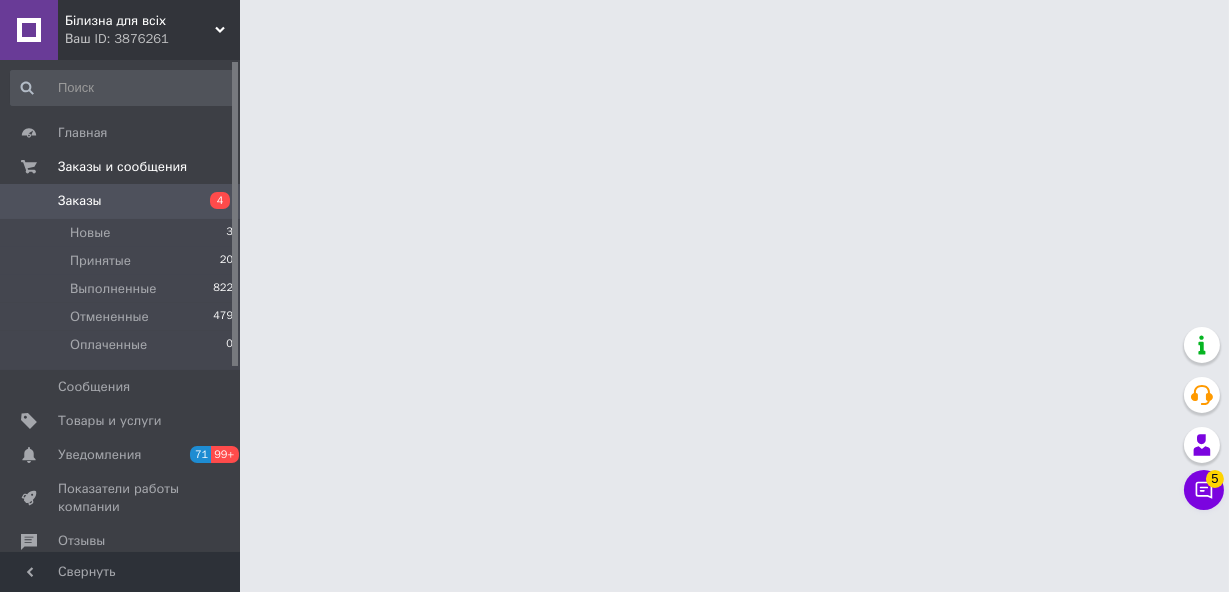 scroll, scrollTop: 0, scrollLeft: 0, axis: both 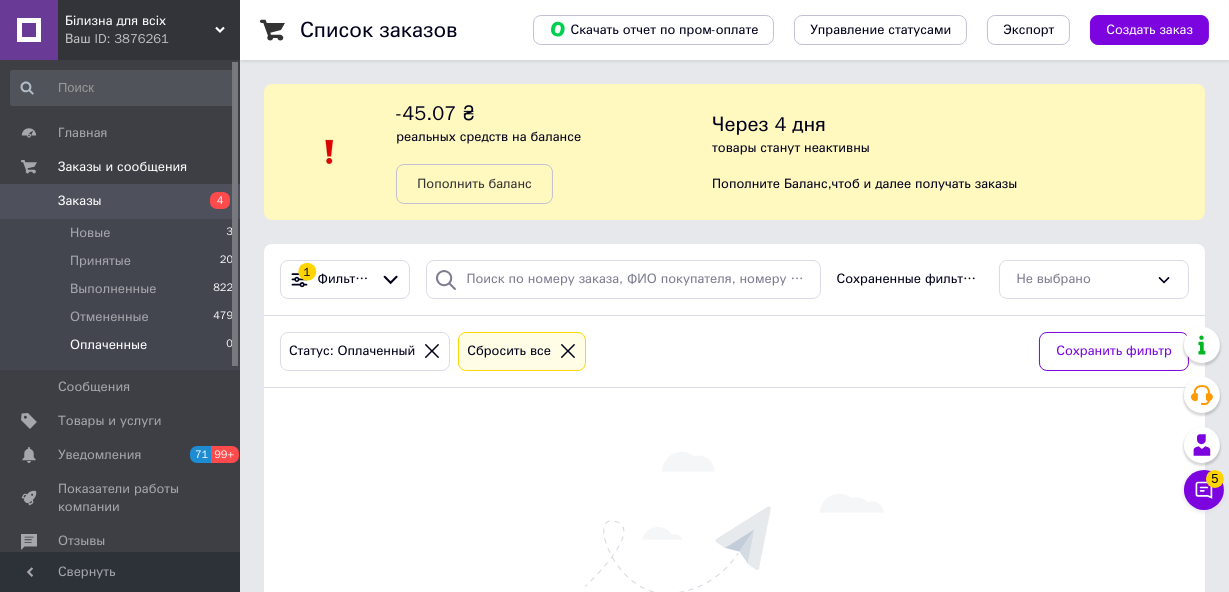 click 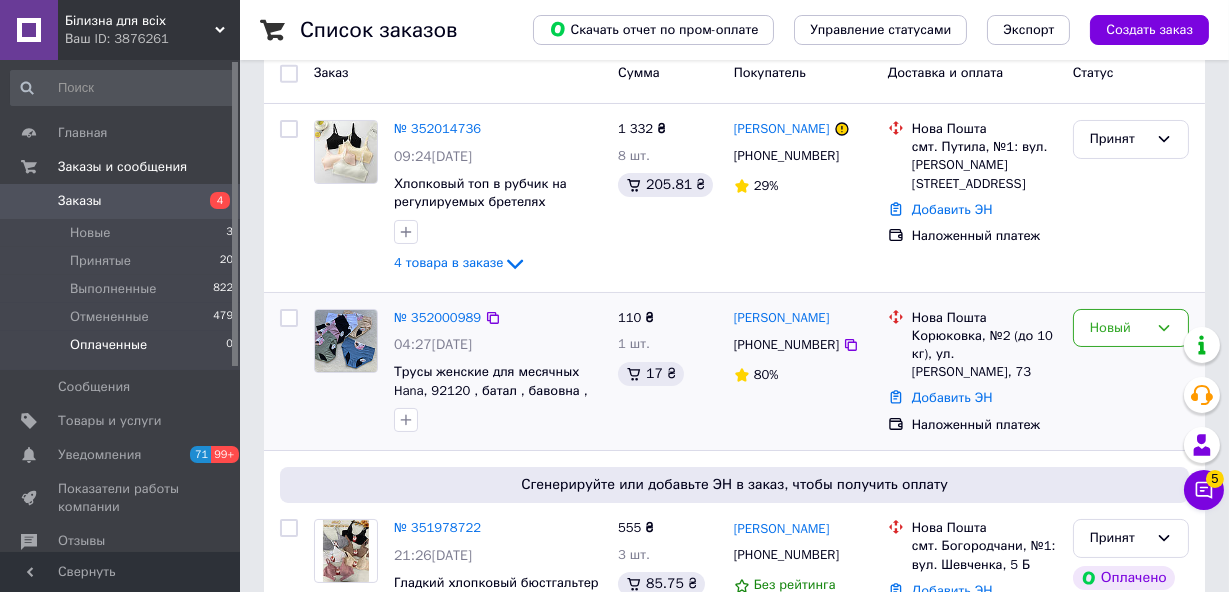 scroll, scrollTop: 363, scrollLeft: 0, axis: vertical 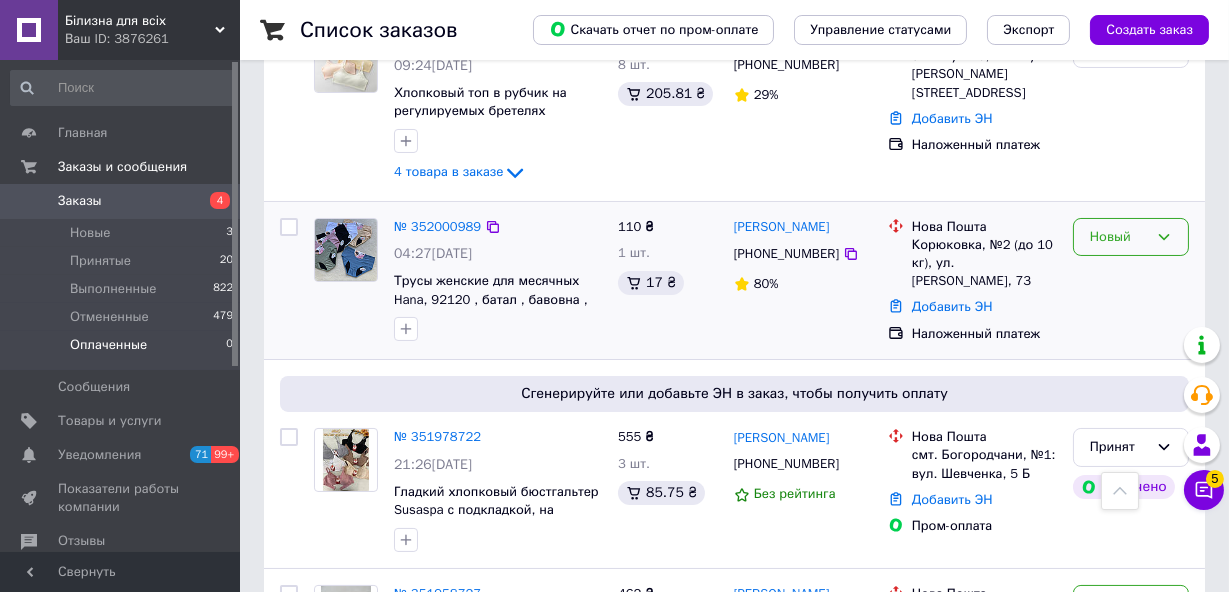 click 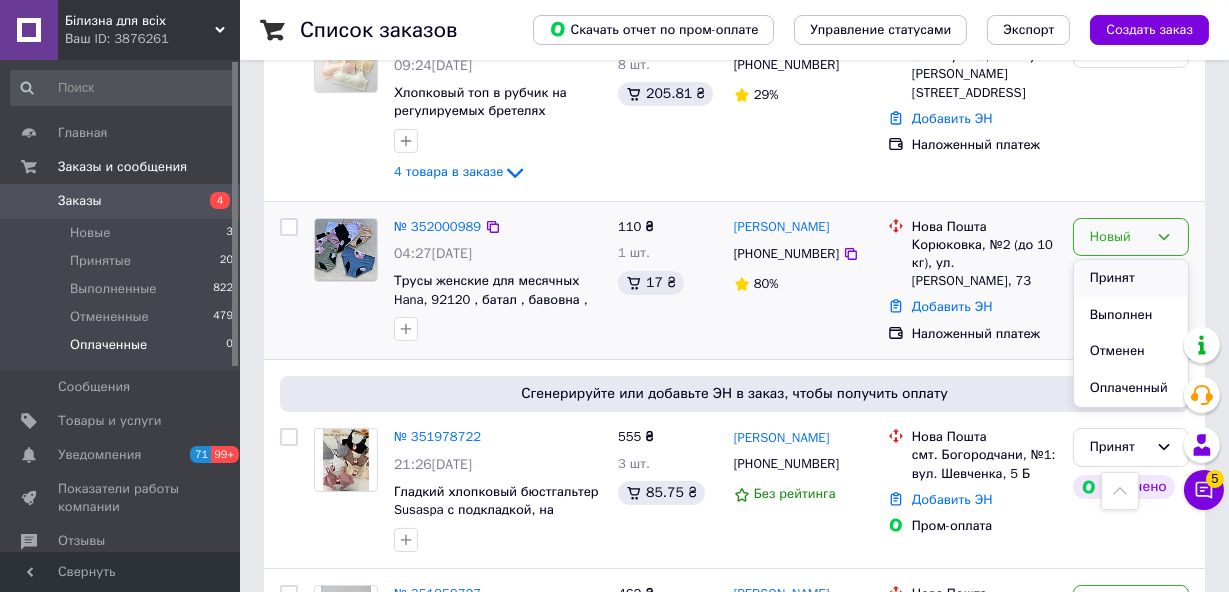 click on "Принят" at bounding box center [1131, 278] 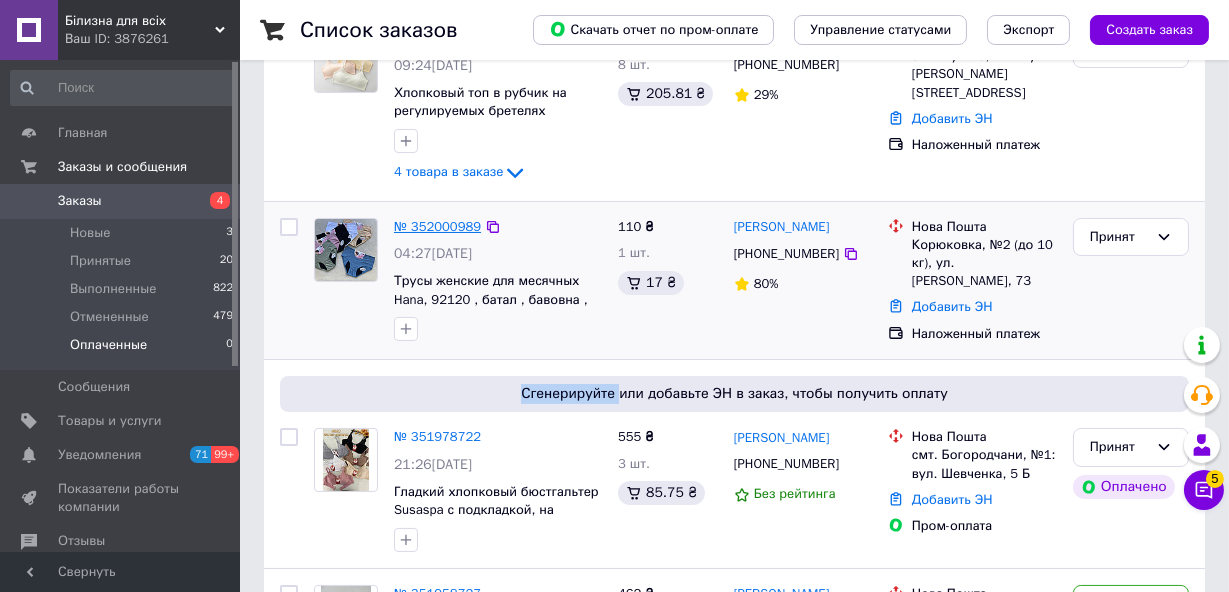 scroll, scrollTop: 272, scrollLeft: 0, axis: vertical 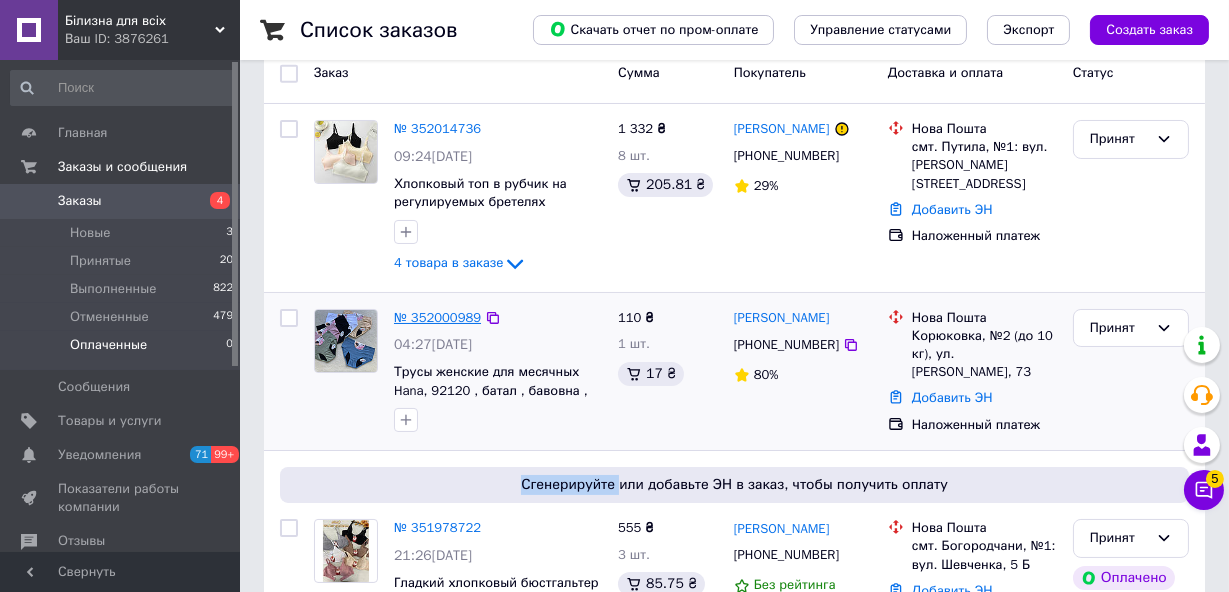 click on "№ 352000989" at bounding box center [437, 317] 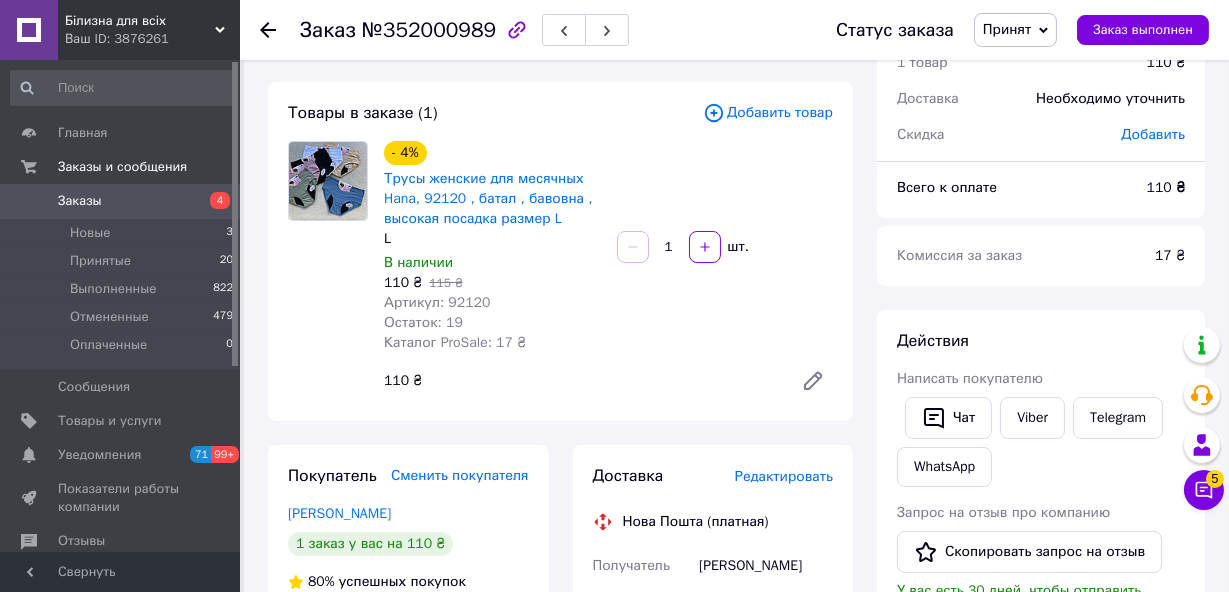 scroll, scrollTop: 181, scrollLeft: 0, axis: vertical 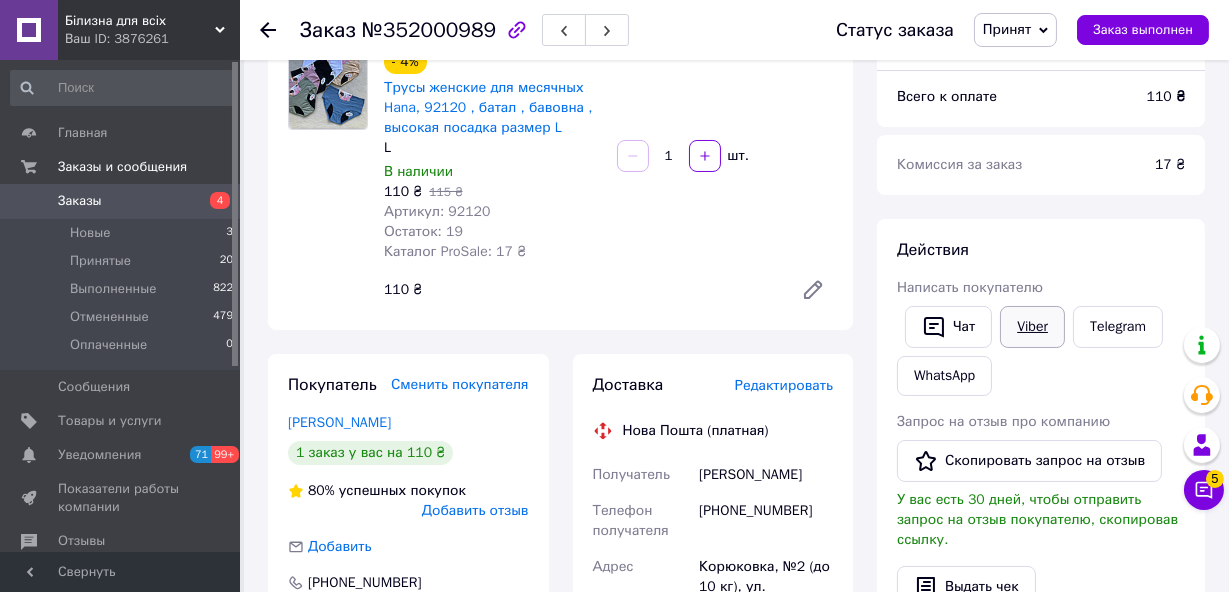 click on "Viber" at bounding box center (1032, 327) 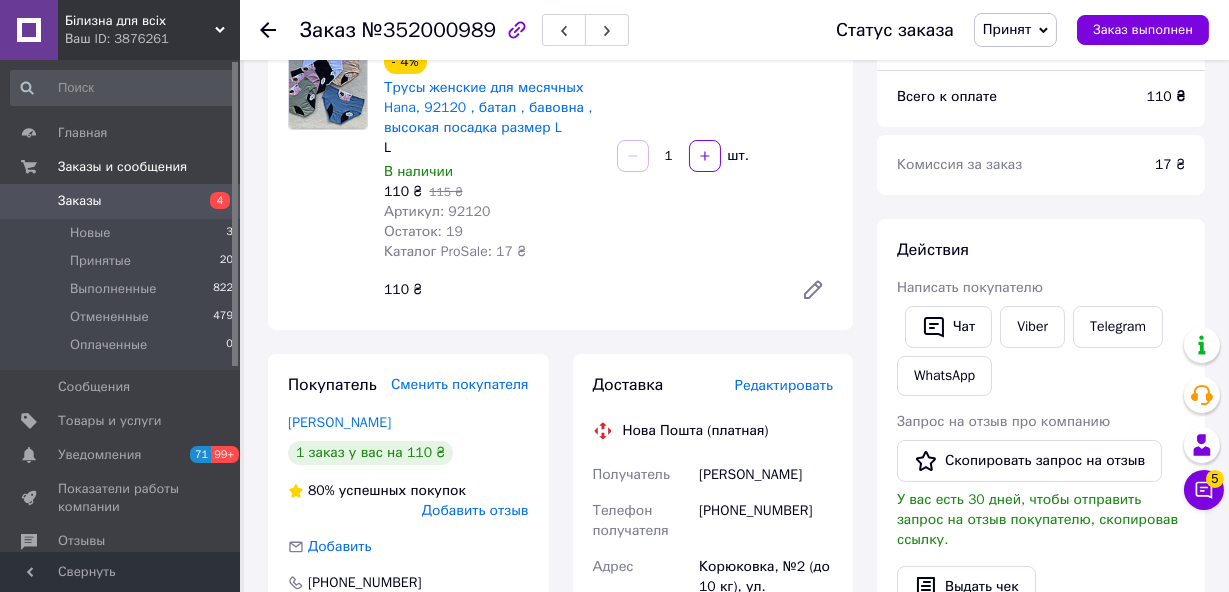 scroll, scrollTop: 0, scrollLeft: 0, axis: both 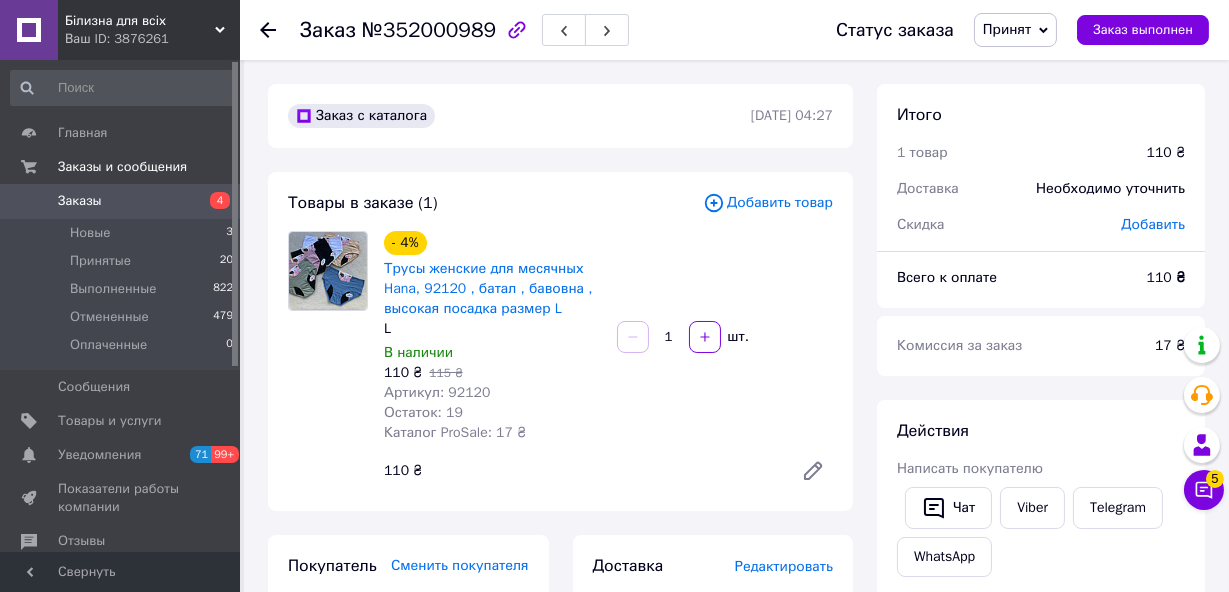 click 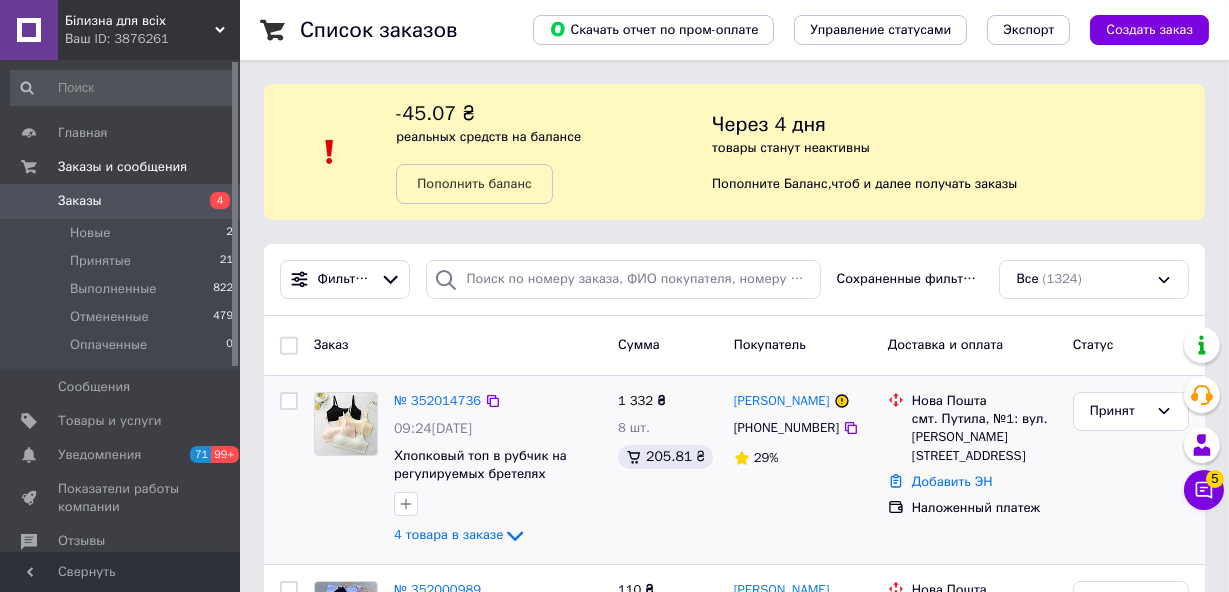 scroll, scrollTop: 250, scrollLeft: 0, axis: vertical 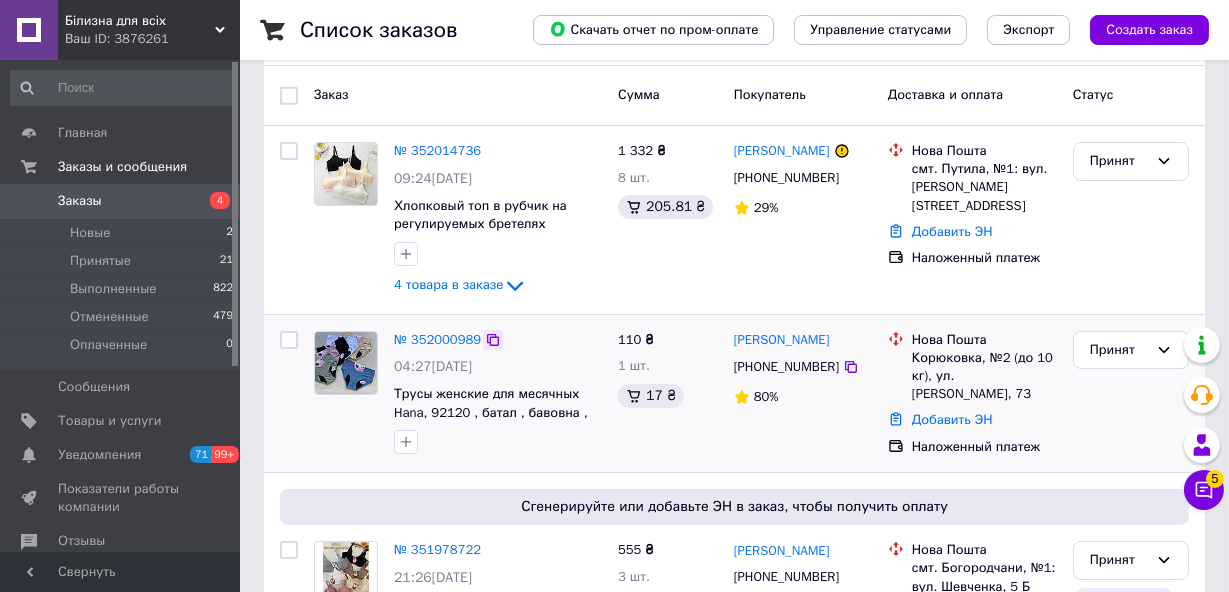 click 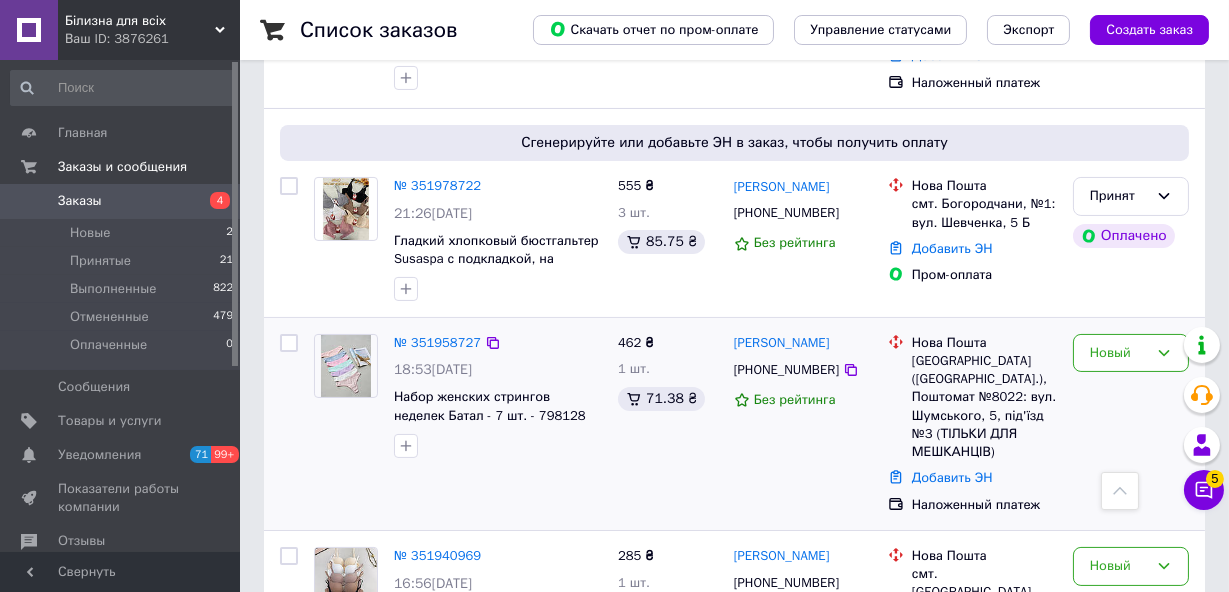 scroll, scrollTop: 705, scrollLeft: 0, axis: vertical 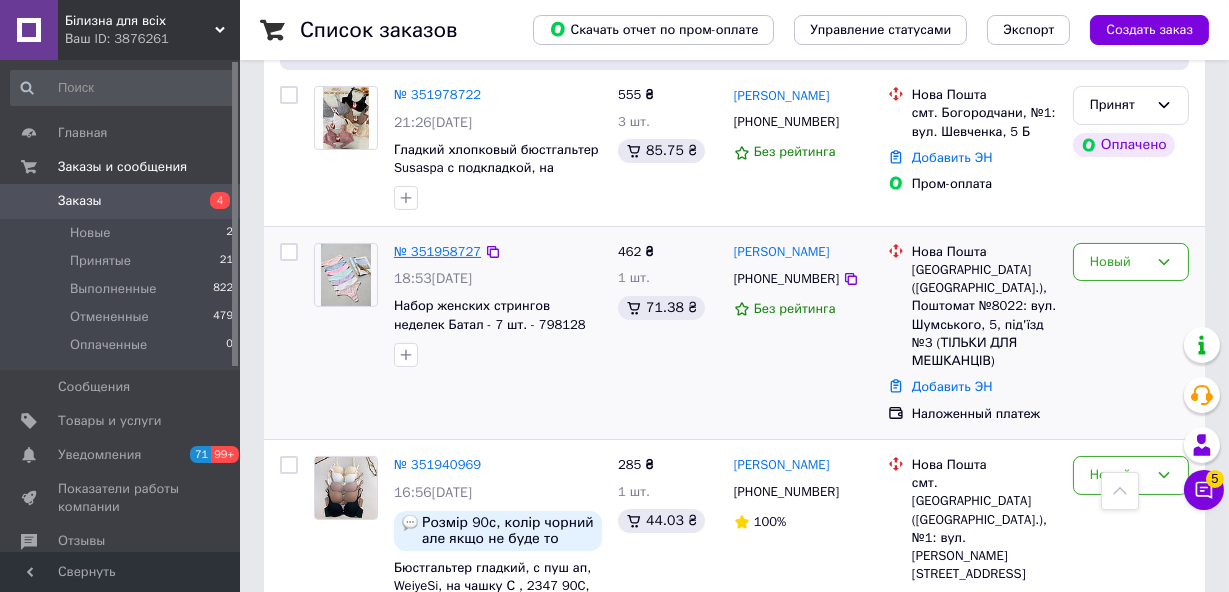 click on "№ 351958727" at bounding box center (437, 251) 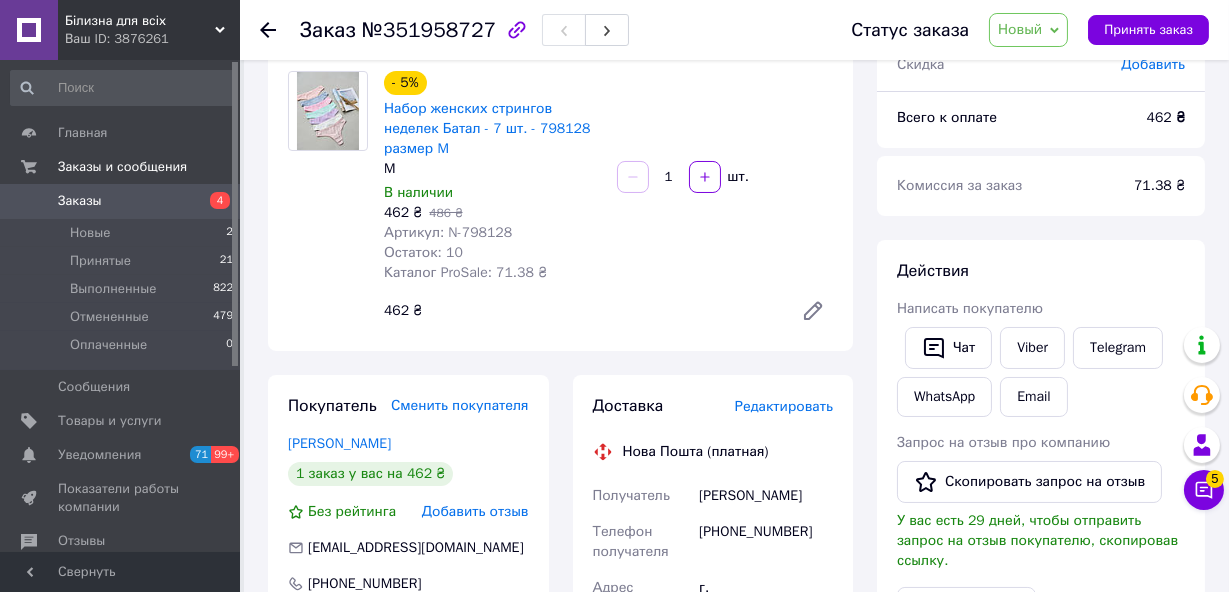 scroll, scrollTop: 0, scrollLeft: 0, axis: both 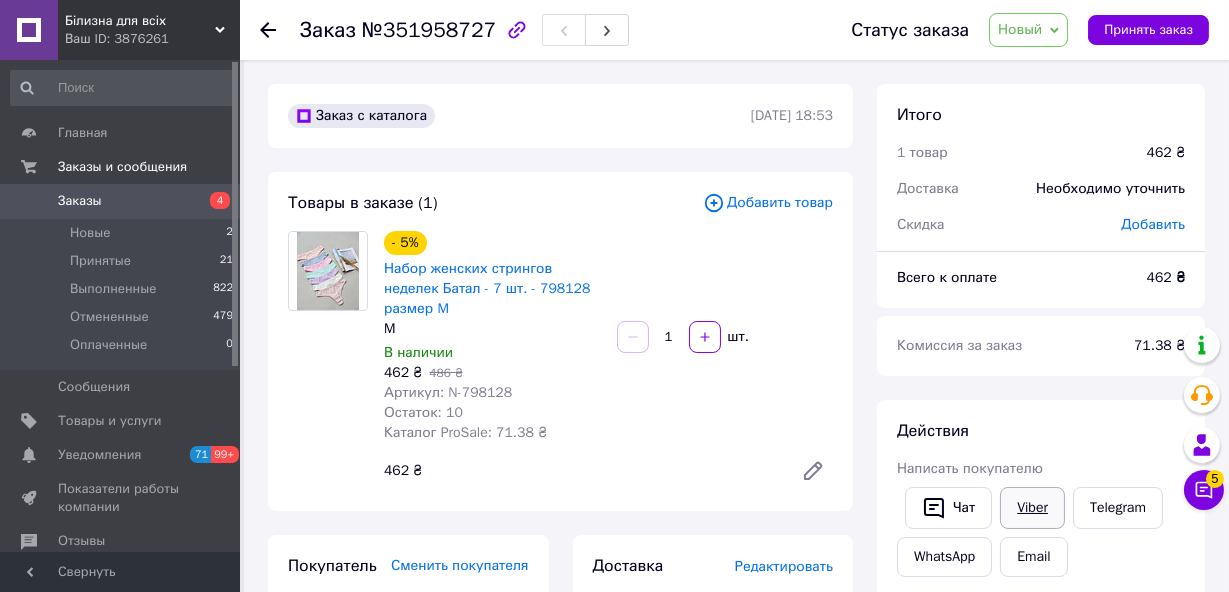 click on "Viber" at bounding box center (1032, 508) 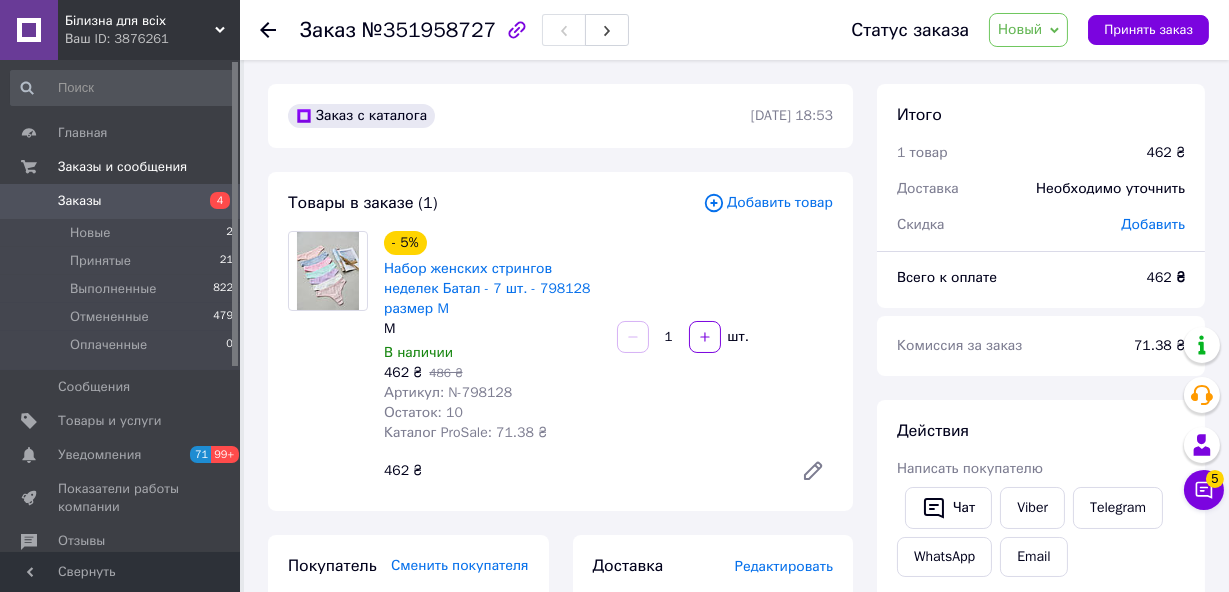click on "Заказ №351958727 Статус заказа Новый Принят Выполнен Отменен Оплаченный Принять заказ" at bounding box center (734, 30) 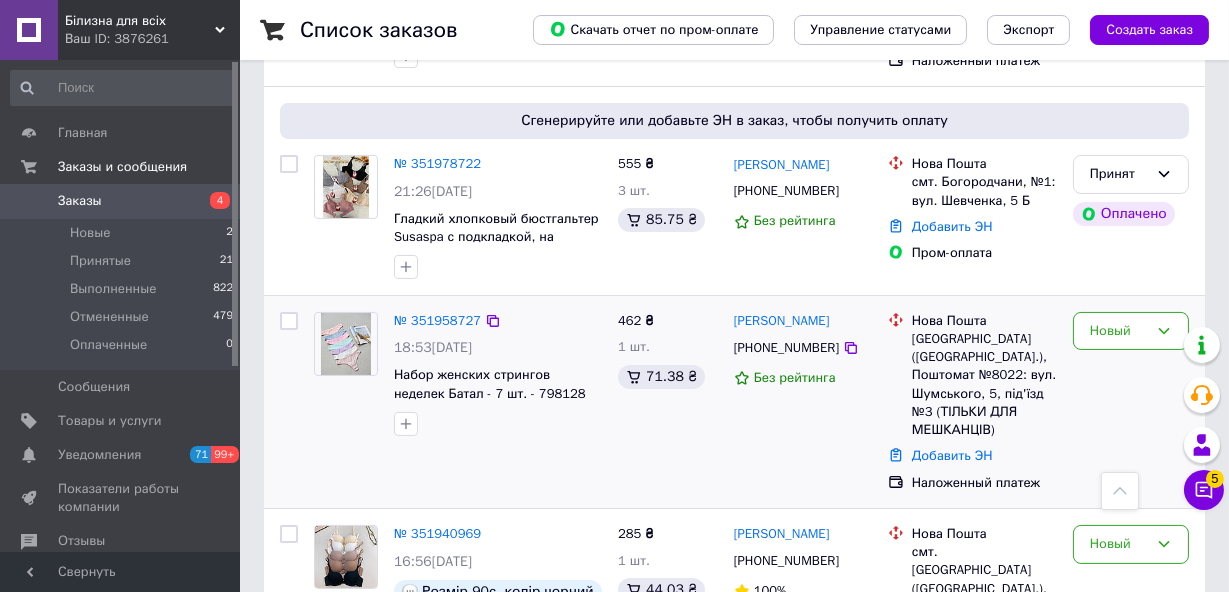 scroll, scrollTop: 727, scrollLeft: 0, axis: vertical 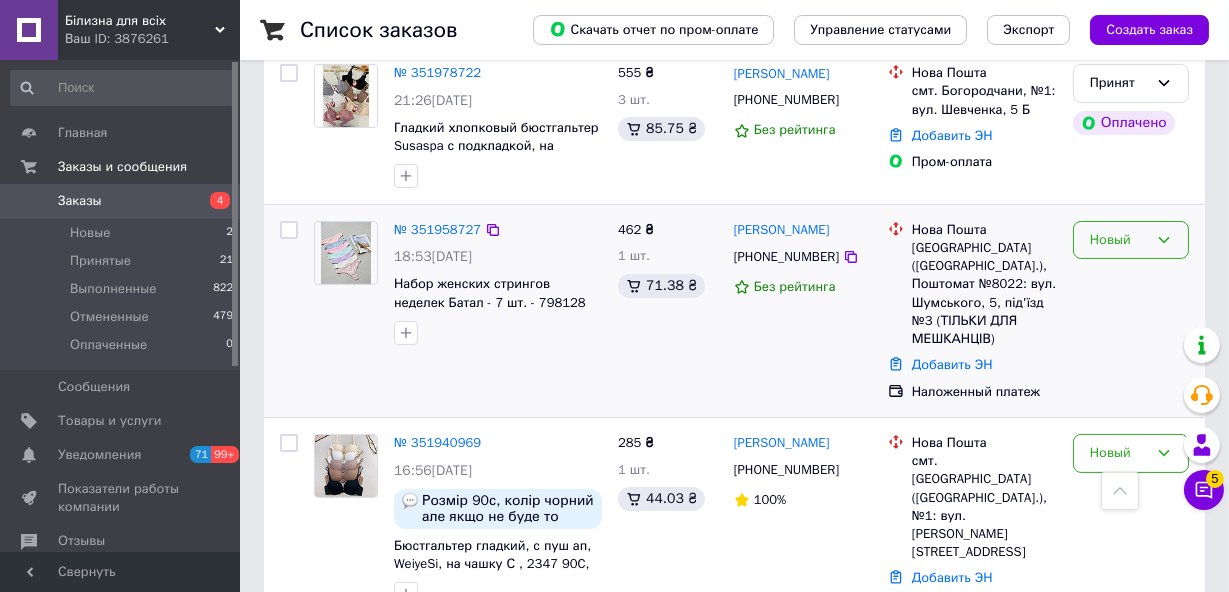 click 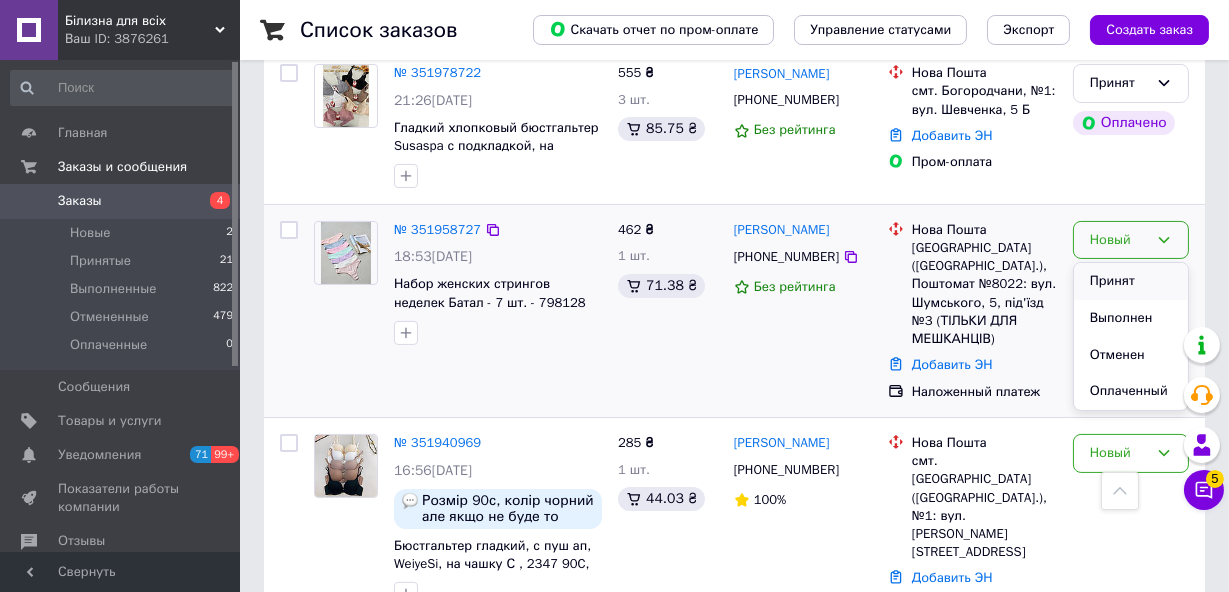 click on "Принят" at bounding box center (1131, 281) 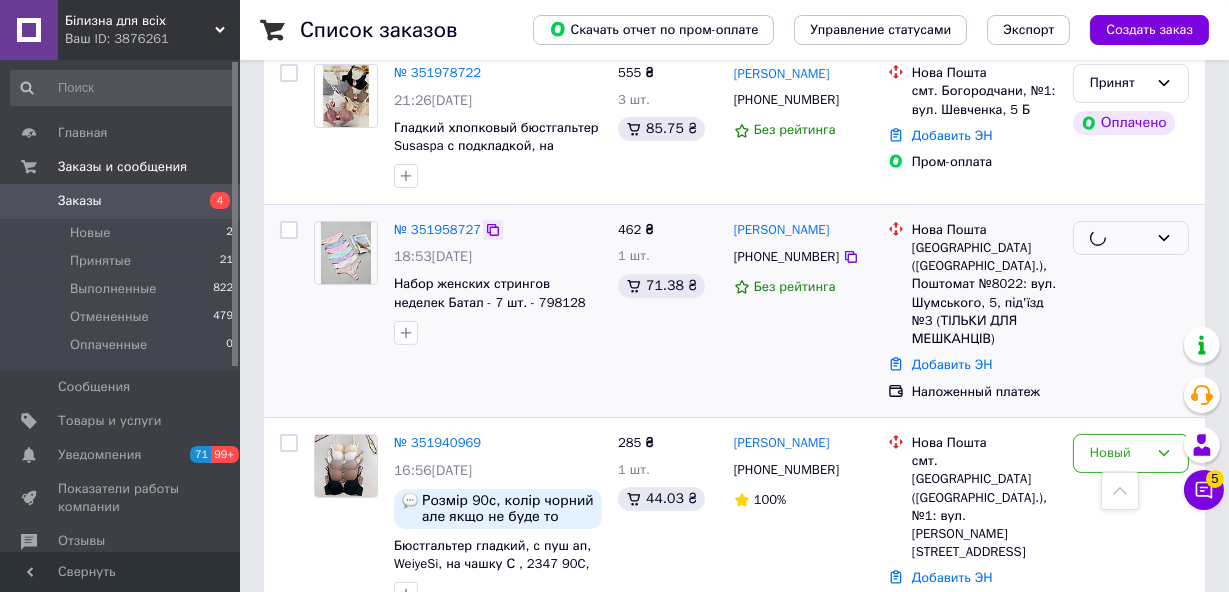 click 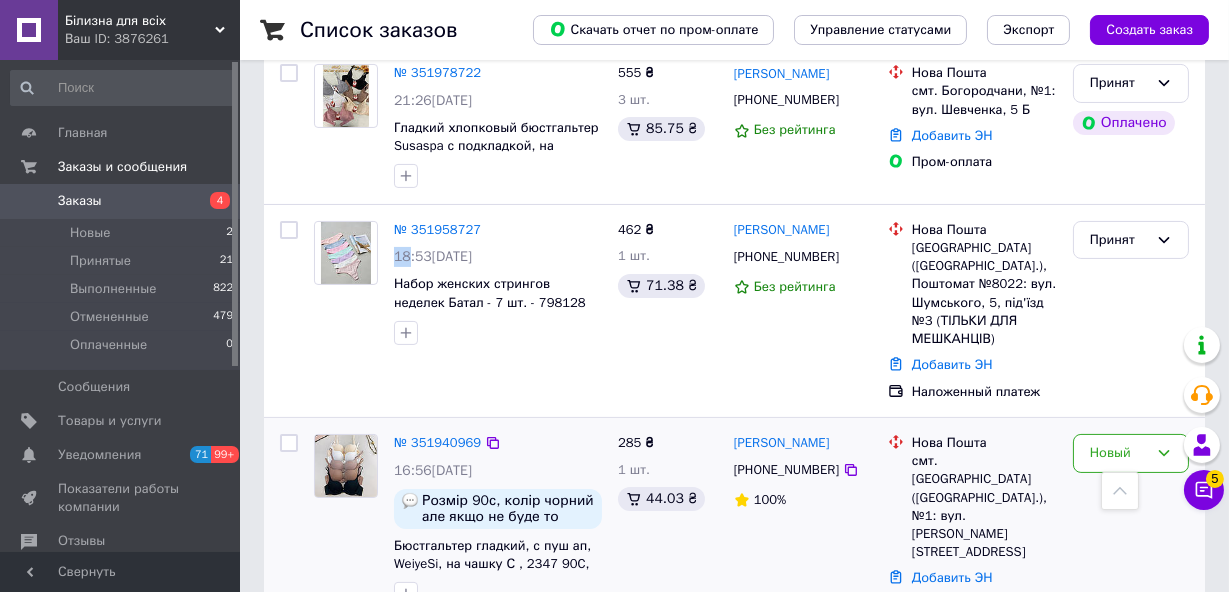 scroll, scrollTop: 1000, scrollLeft: 0, axis: vertical 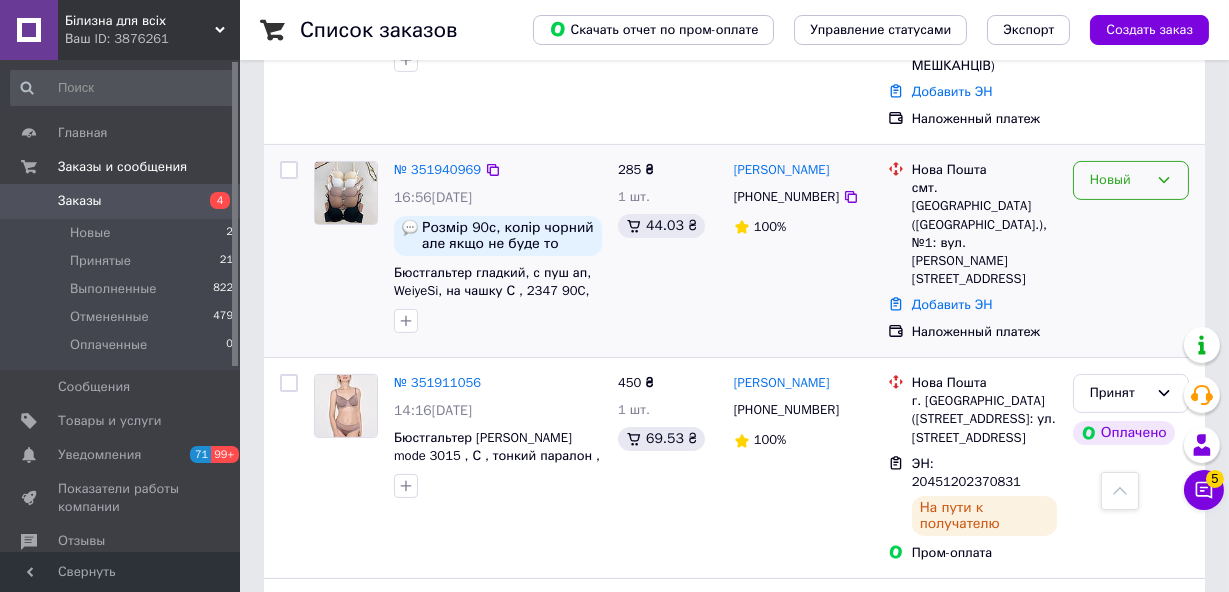 click 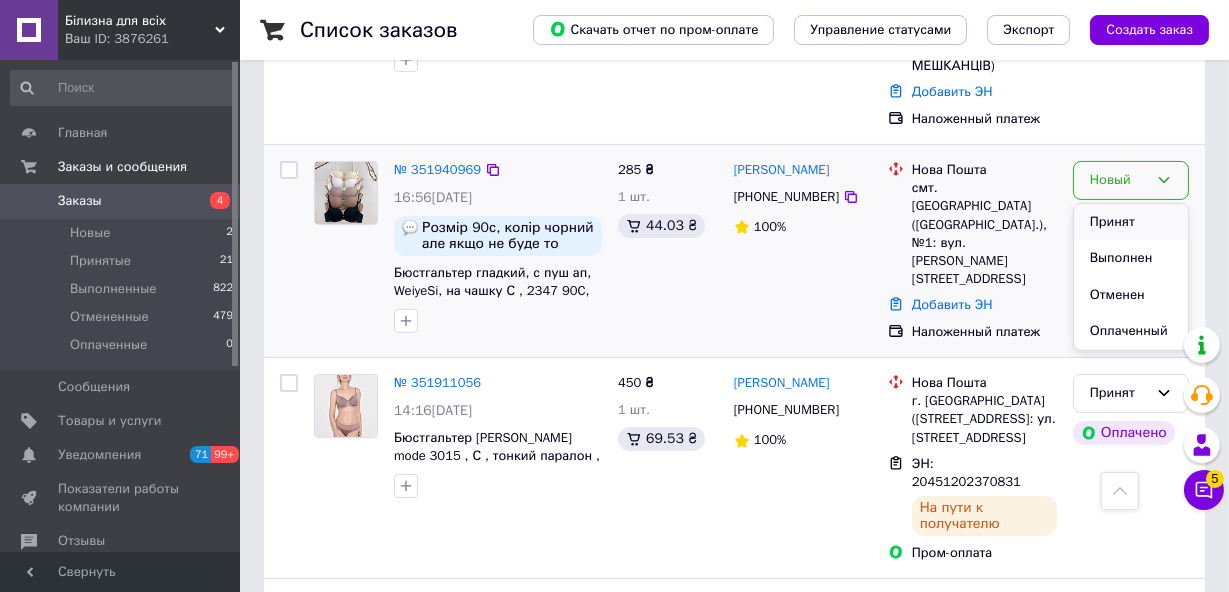 click on "Принят" at bounding box center (1131, 222) 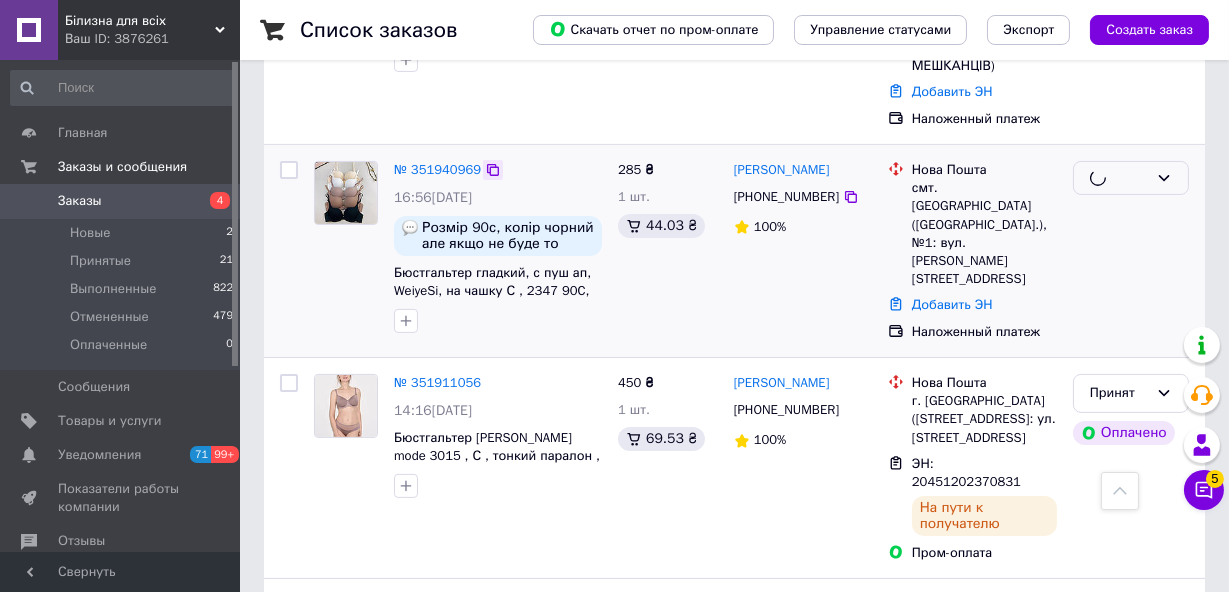 click 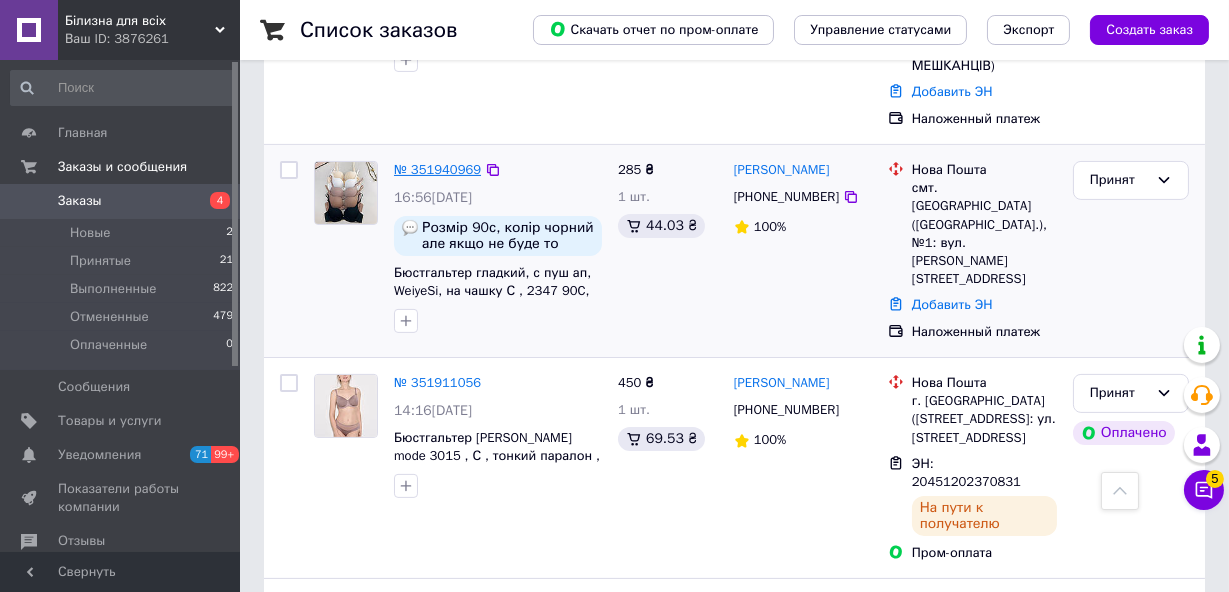 click on "№ 351940969" at bounding box center [437, 169] 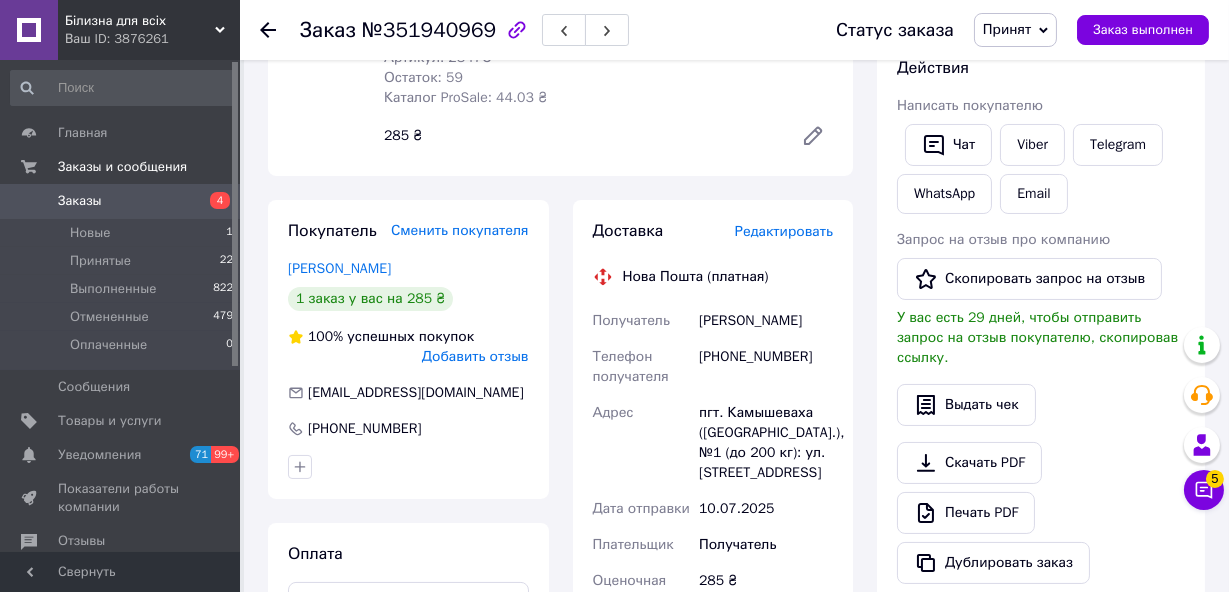 scroll, scrollTop: 181, scrollLeft: 0, axis: vertical 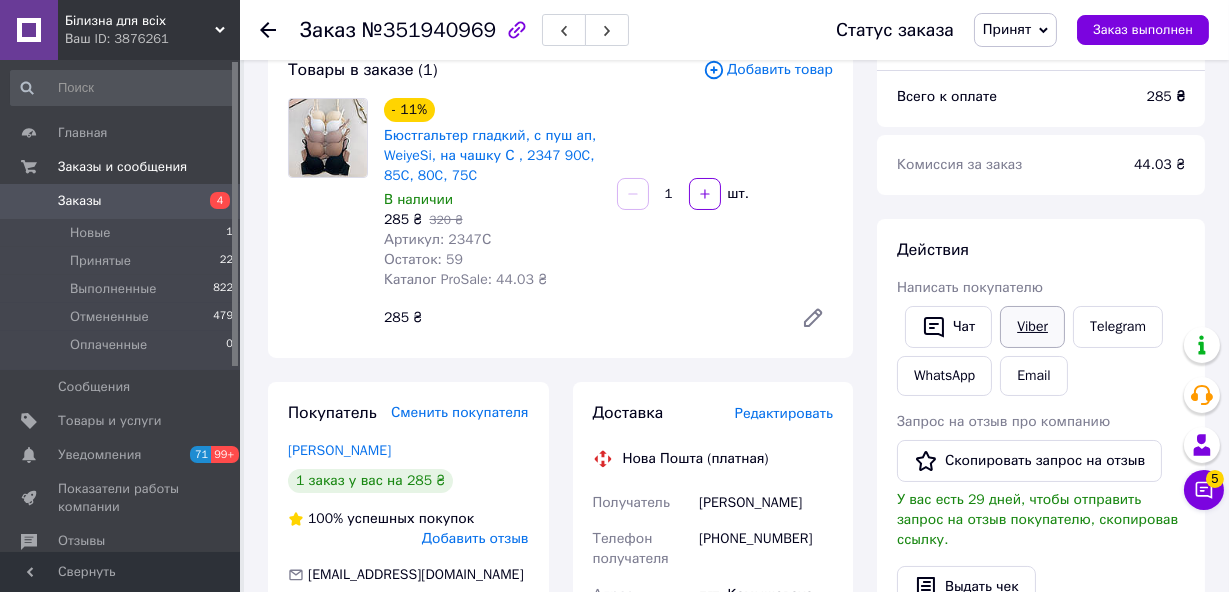click on "Viber" at bounding box center (1032, 327) 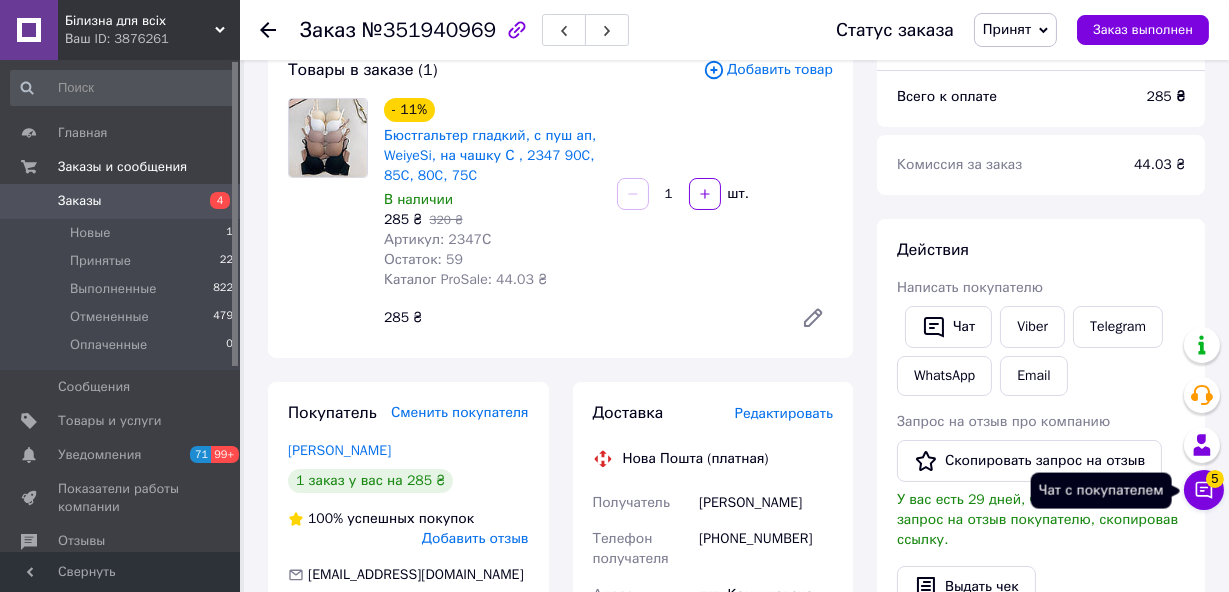 click on "Чат с покупателем 5" at bounding box center (1204, 490) 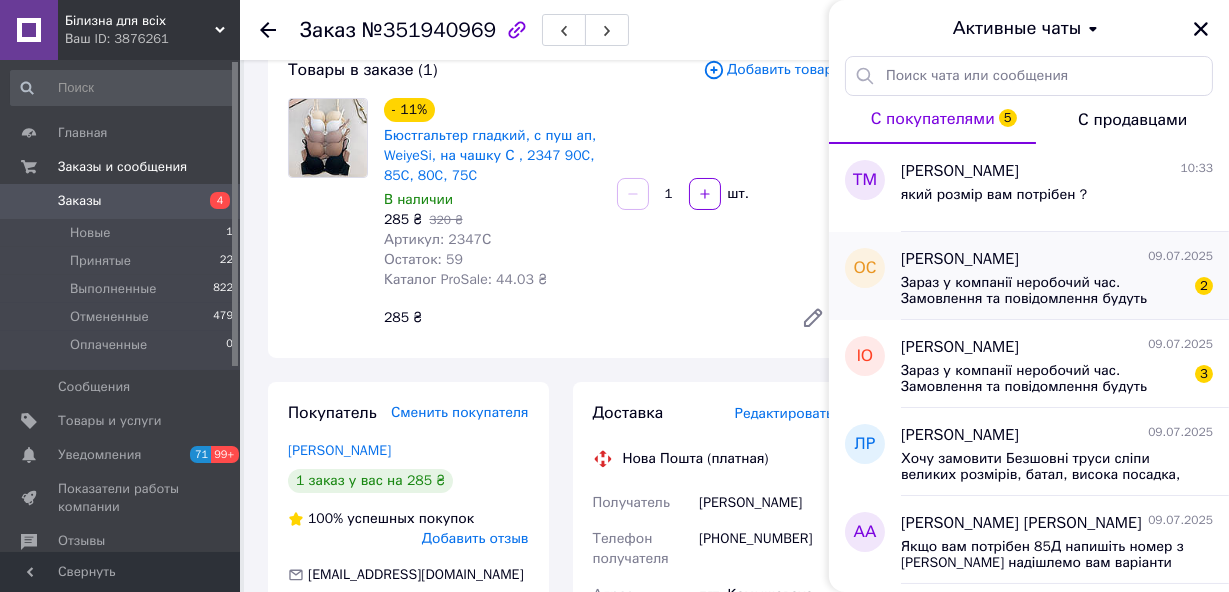 click on "[PERSON_NAME]" at bounding box center [960, 259] 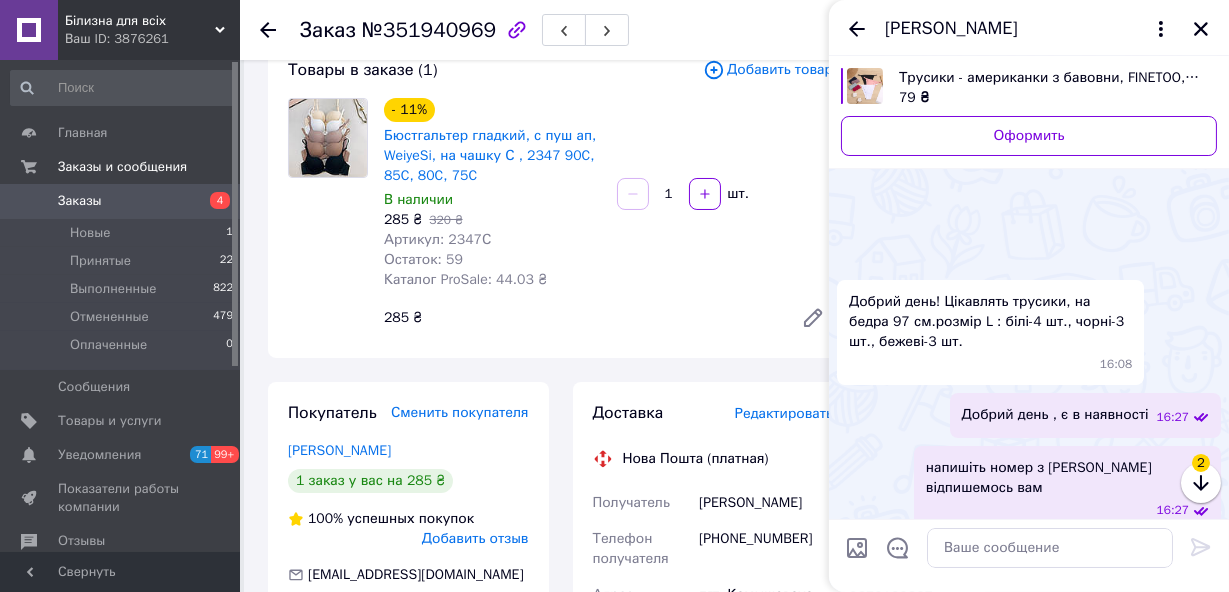 scroll, scrollTop: 242, scrollLeft: 0, axis: vertical 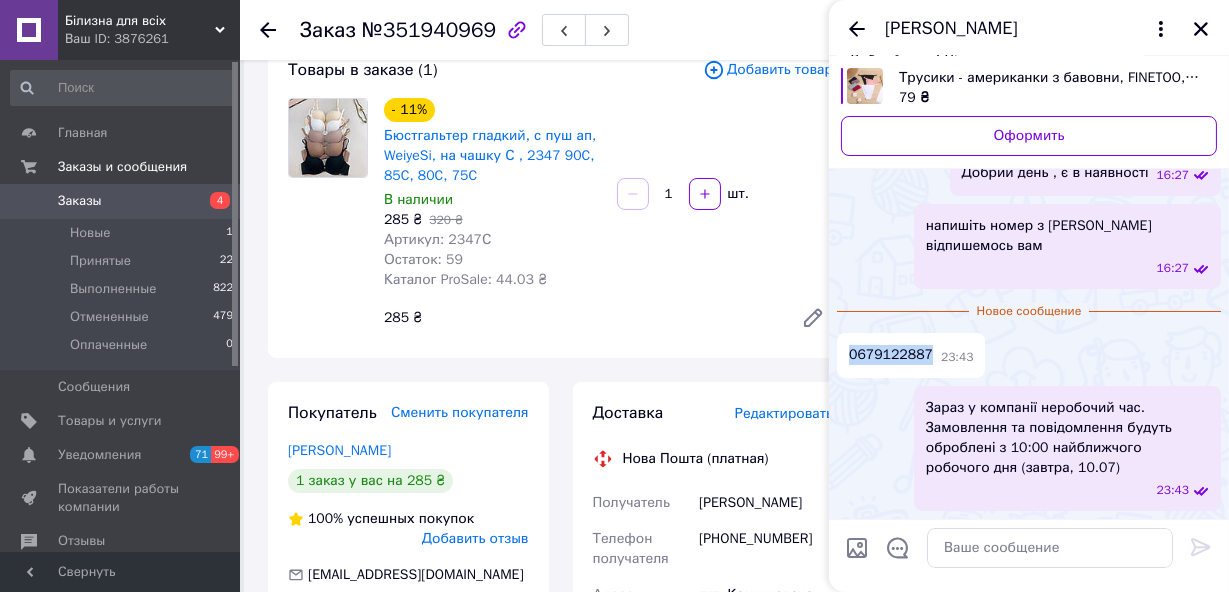 drag, startPoint x: 925, startPoint y: 350, endPoint x: 840, endPoint y: 365, distance: 86.313385 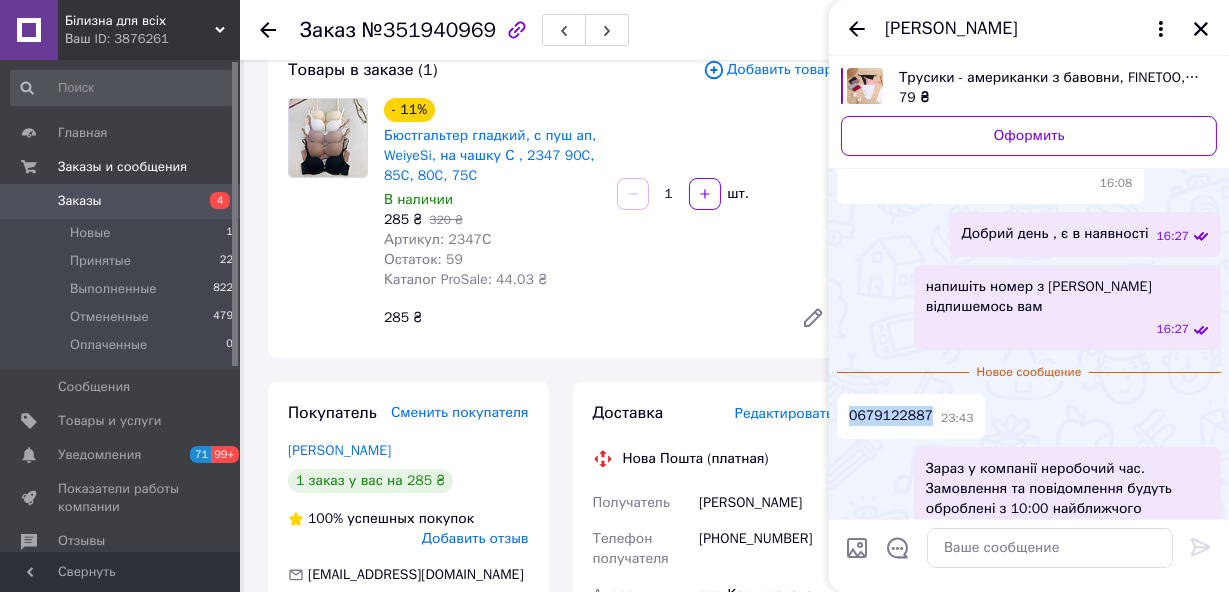 scroll, scrollTop: 190, scrollLeft: 0, axis: vertical 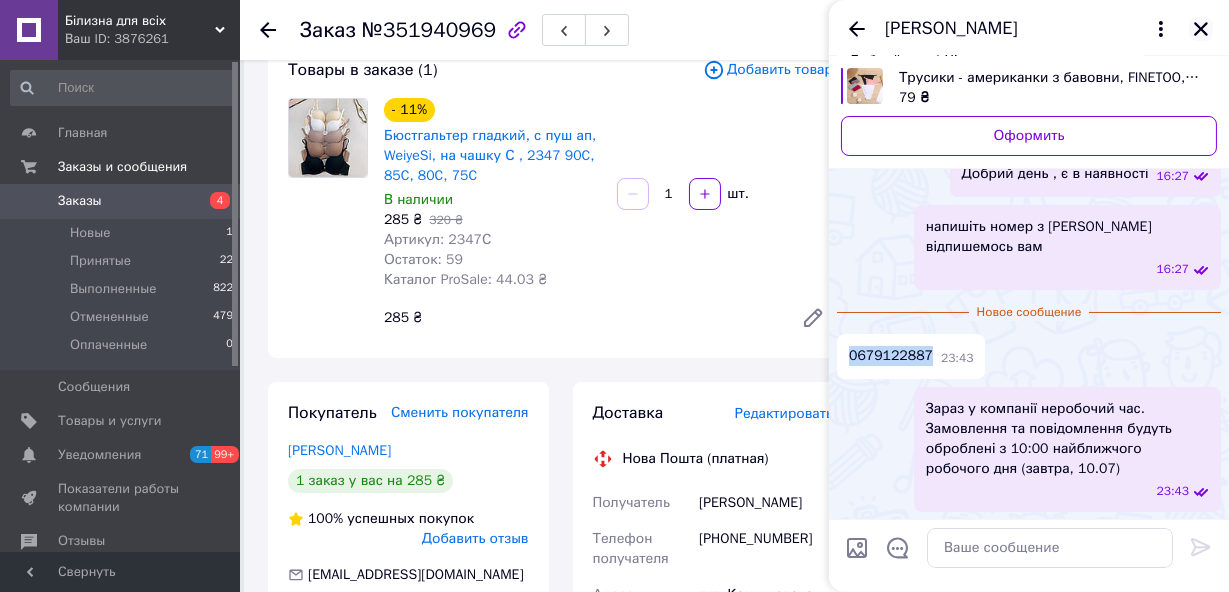 click 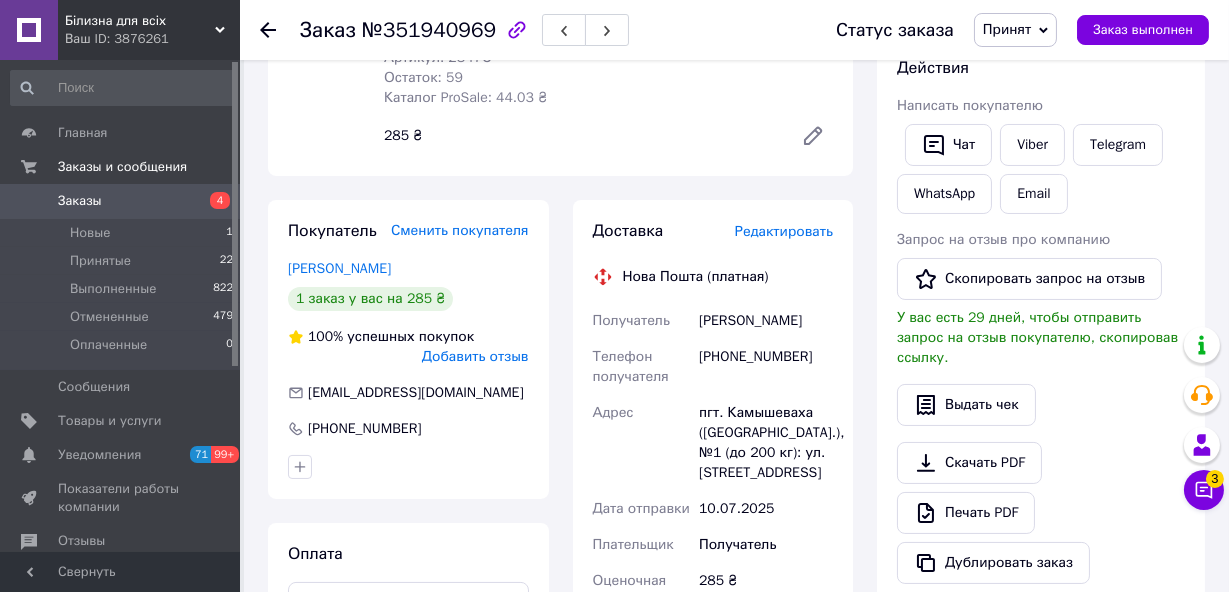 scroll, scrollTop: 0, scrollLeft: 0, axis: both 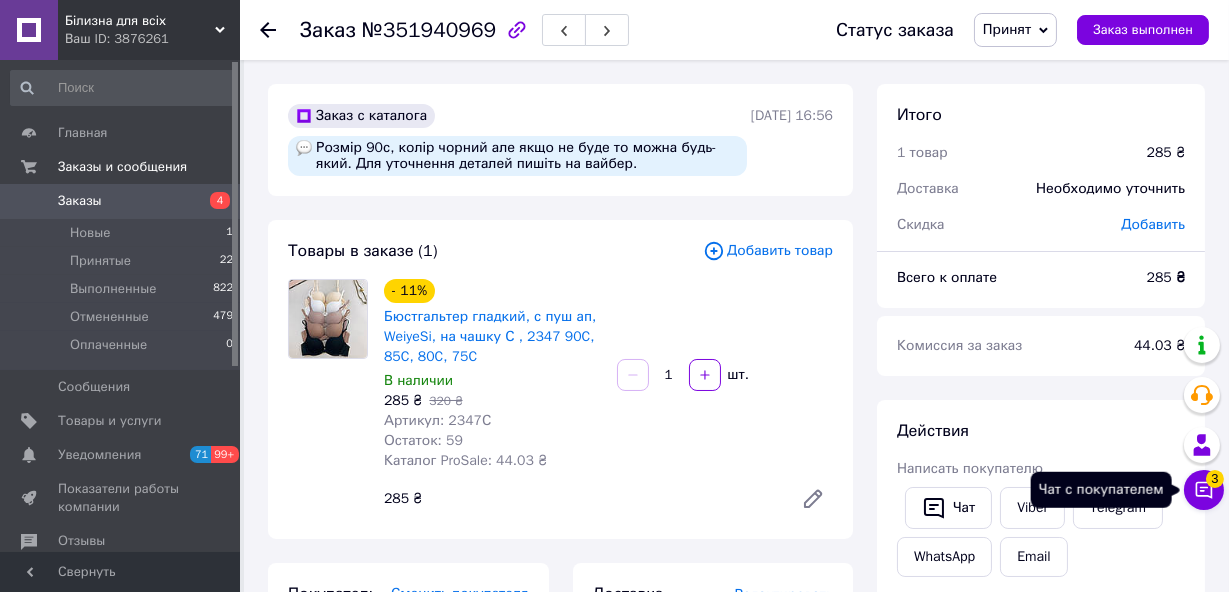 click 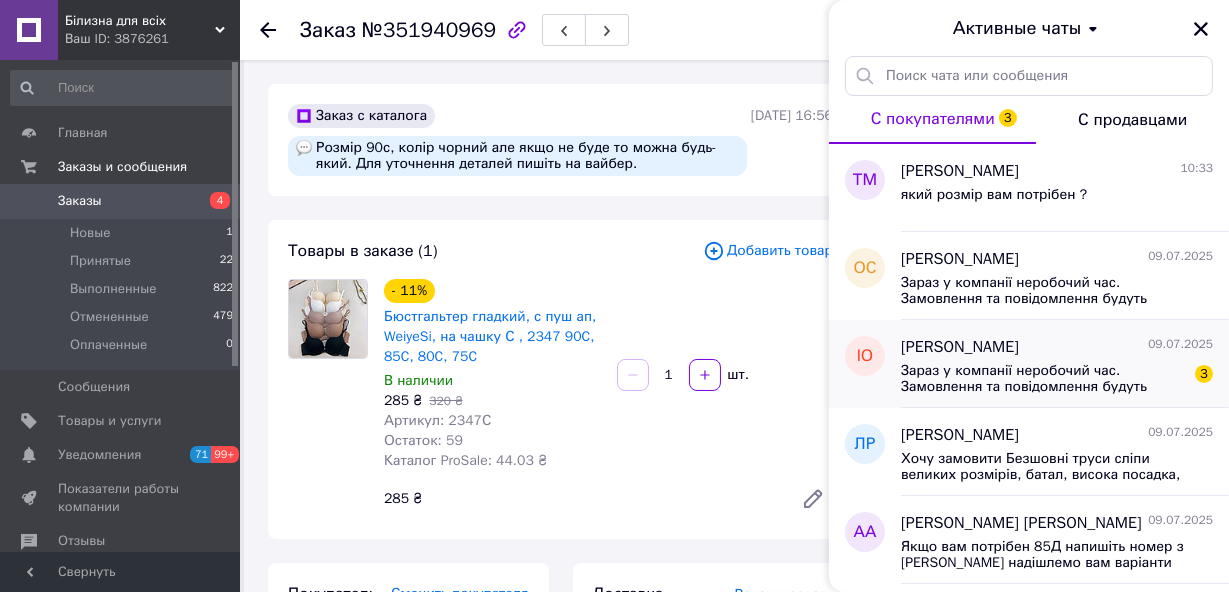 click on "Зараз у компанії неробочий час. Замовлення та повідомлення будуть оброблені з 10:00 найближчого робочого дня (завтра, 10.07)" at bounding box center [1043, 379] 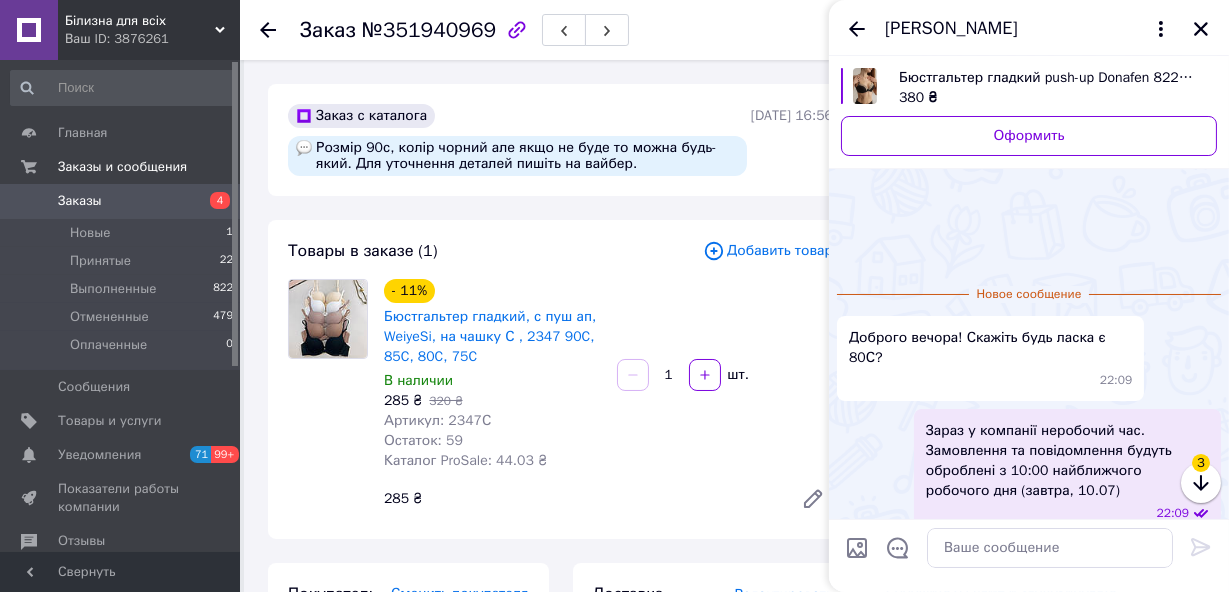 scroll, scrollTop: 77, scrollLeft: 0, axis: vertical 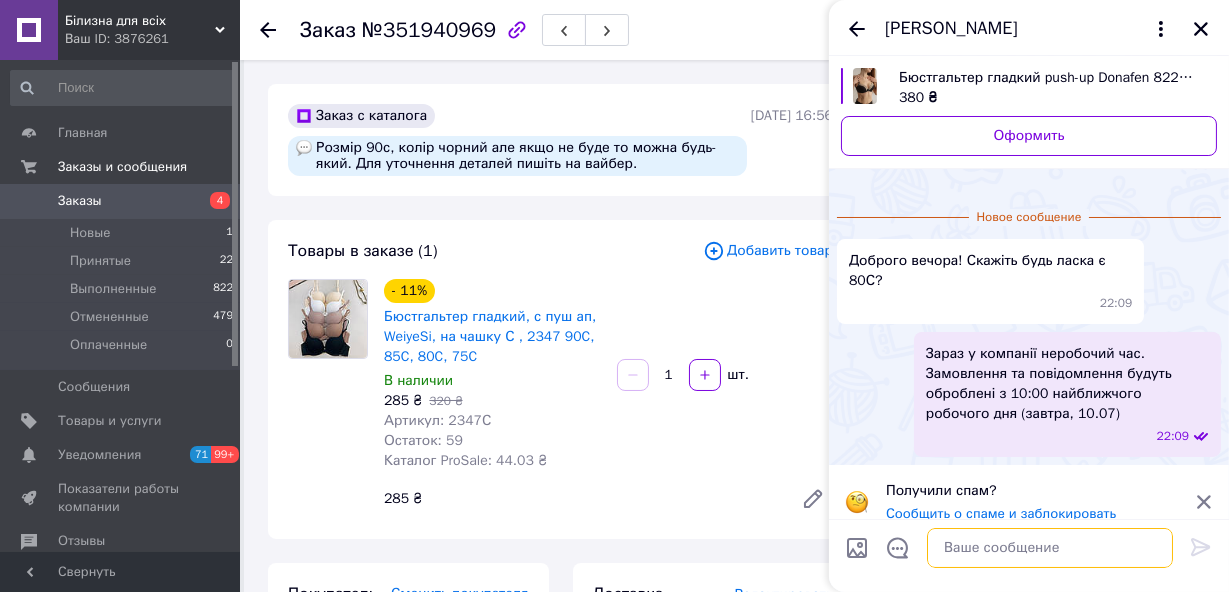click at bounding box center (1050, 548) 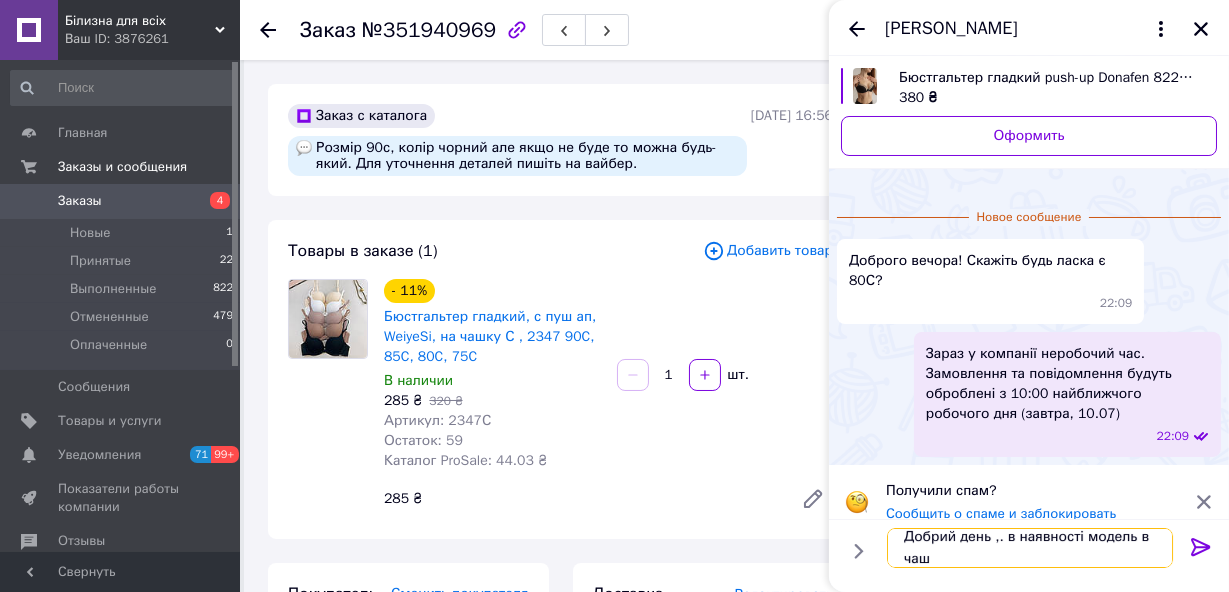 scroll, scrollTop: 1, scrollLeft: 0, axis: vertical 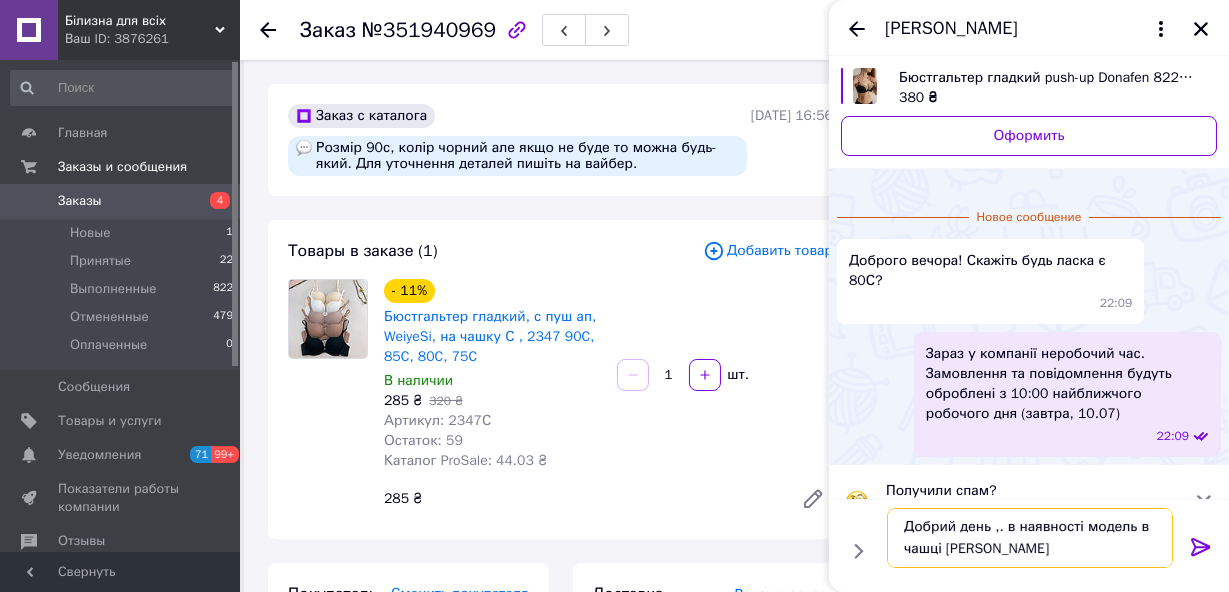 type on "Добрий день ,. в наявності модель в чашці [PERSON_NAME]" 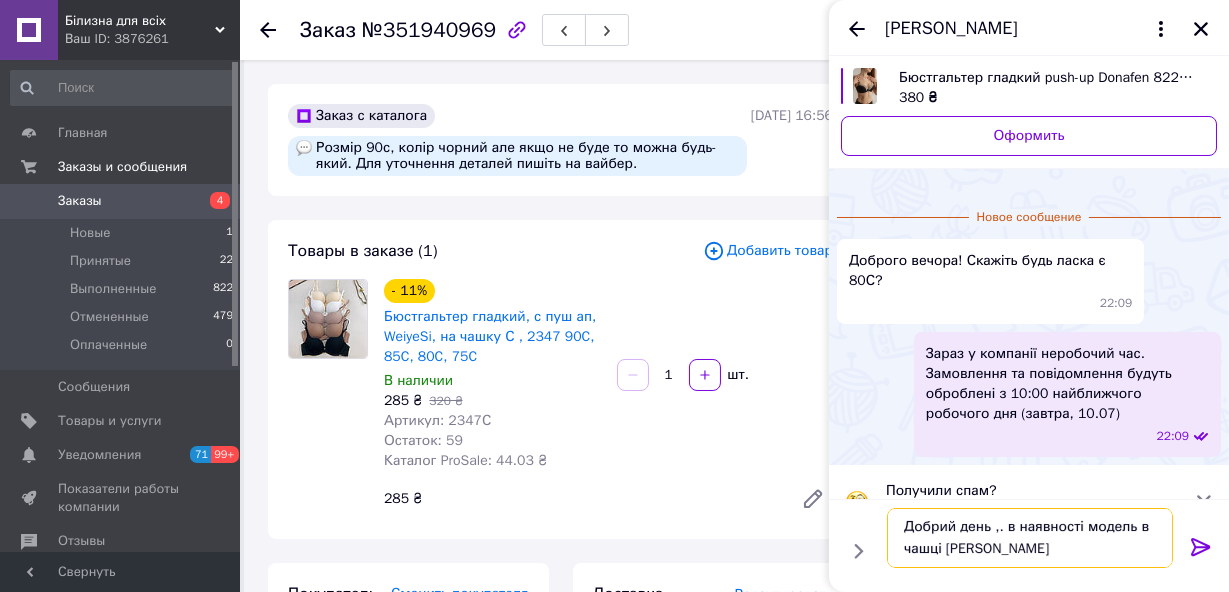 type 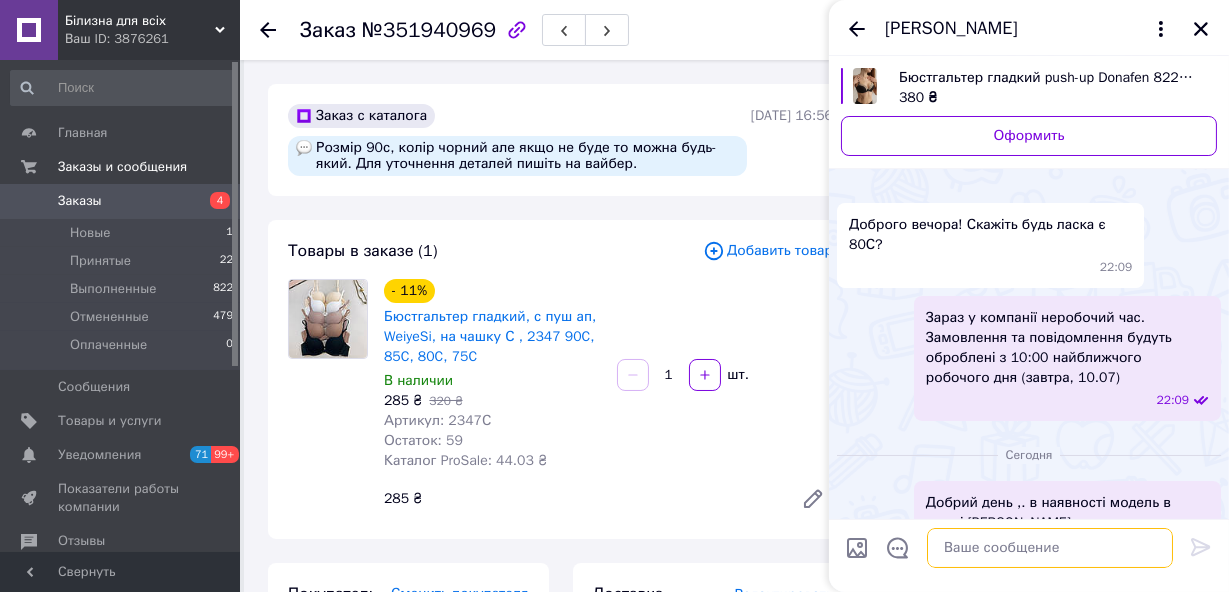scroll, scrollTop: 0, scrollLeft: 0, axis: both 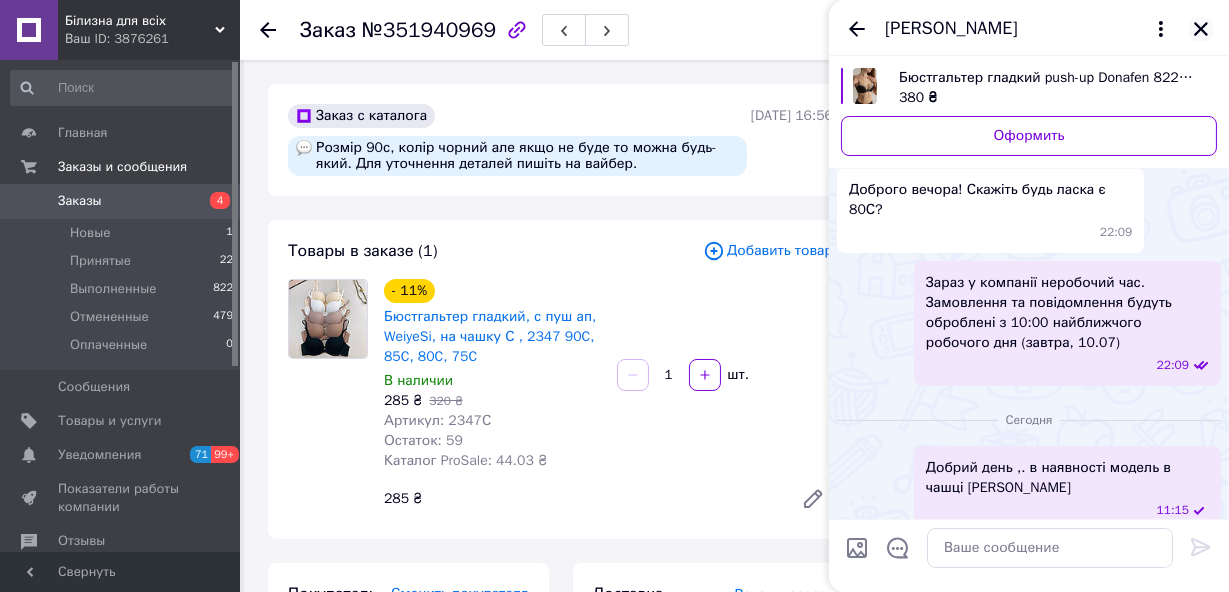 click 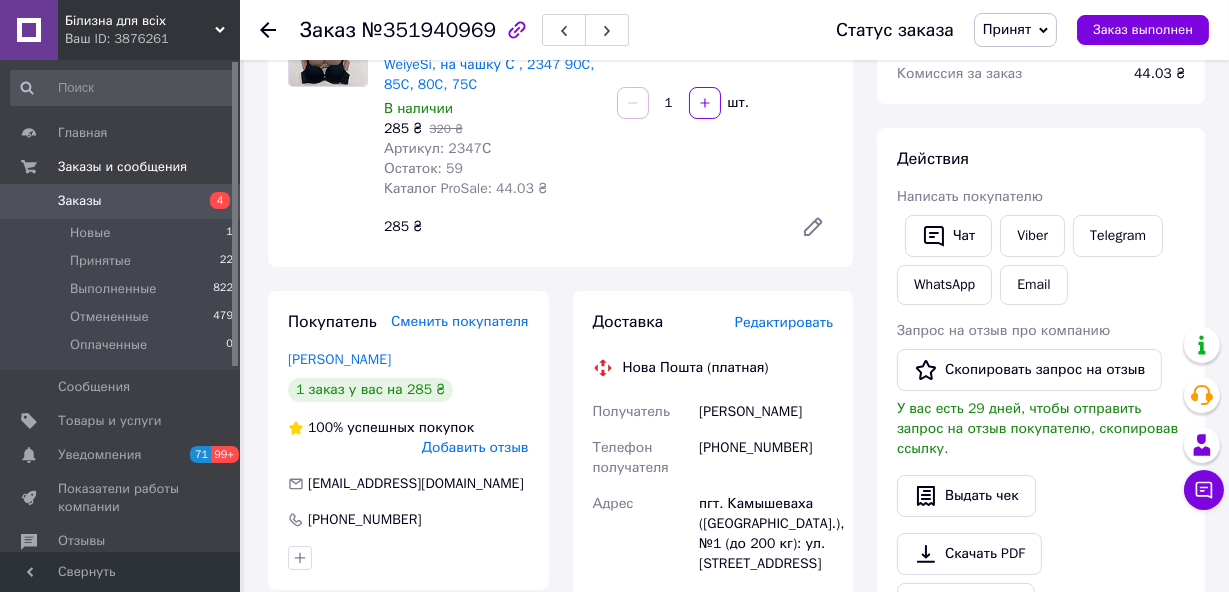 scroll, scrollTop: 0, scrollLeft: 0, axis: both 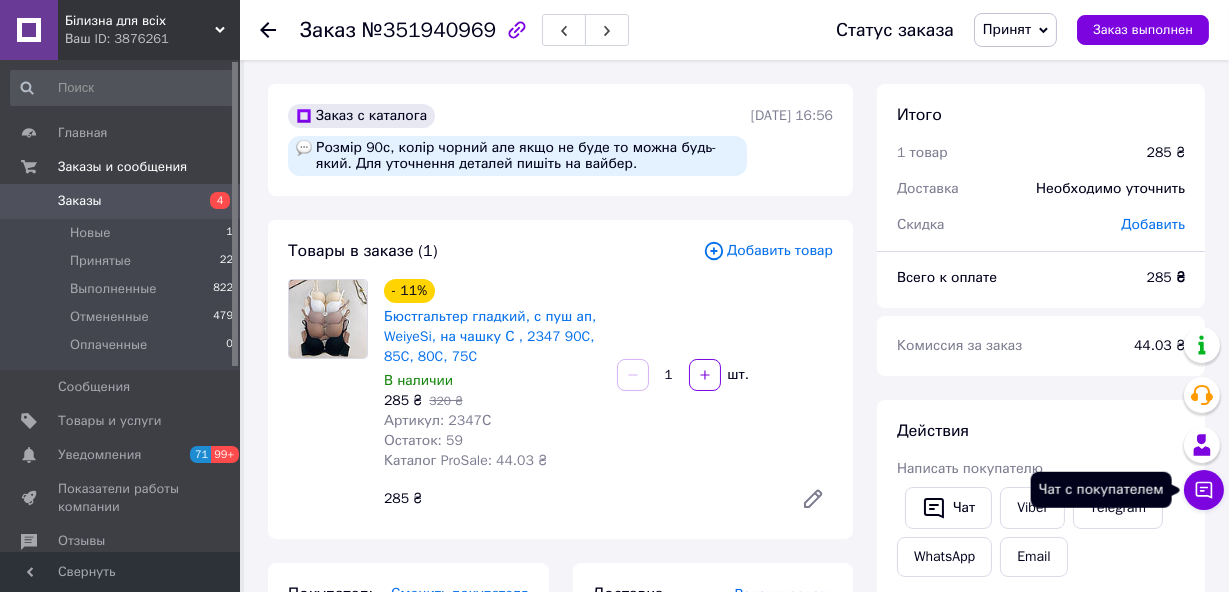 click 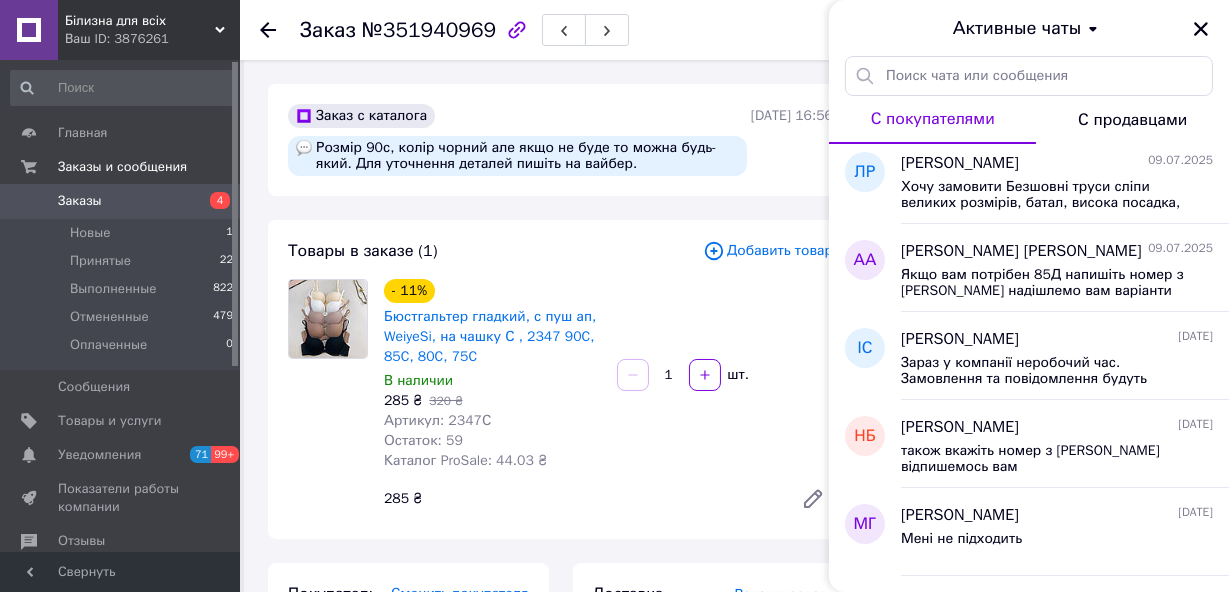 scroll, scrollTop: 0, scrollLeft: 0, axis: both 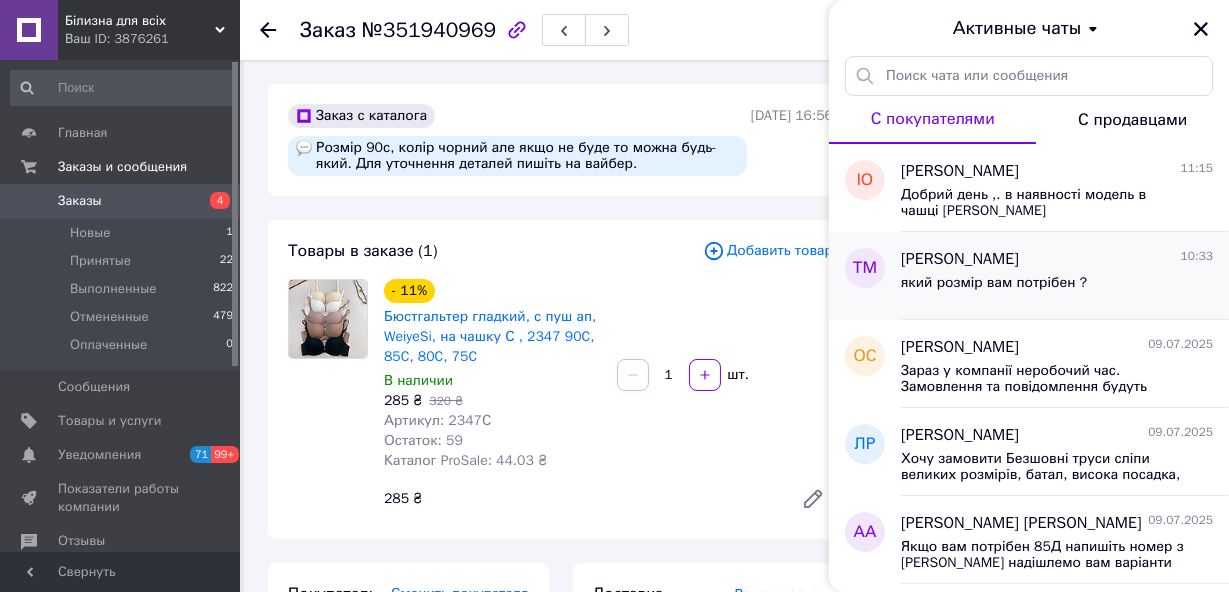 click on "який розмір вам потрібен ?" at bounding box center [994, 283] 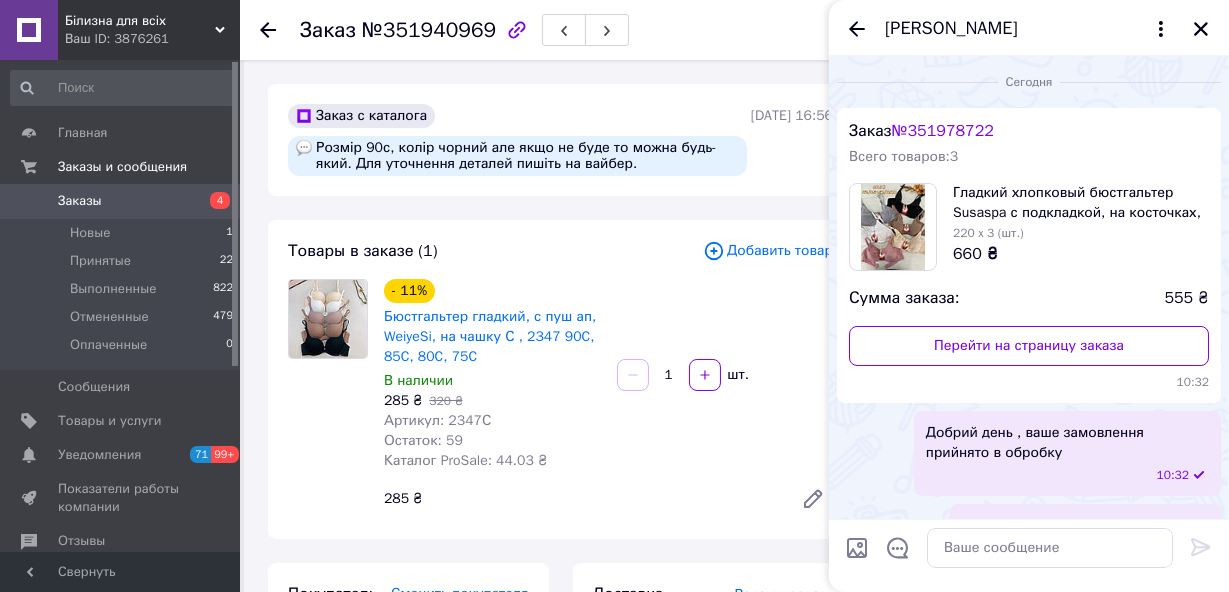 scroll, scrollTop: 38, scrollLeft: 0, axis: vertical 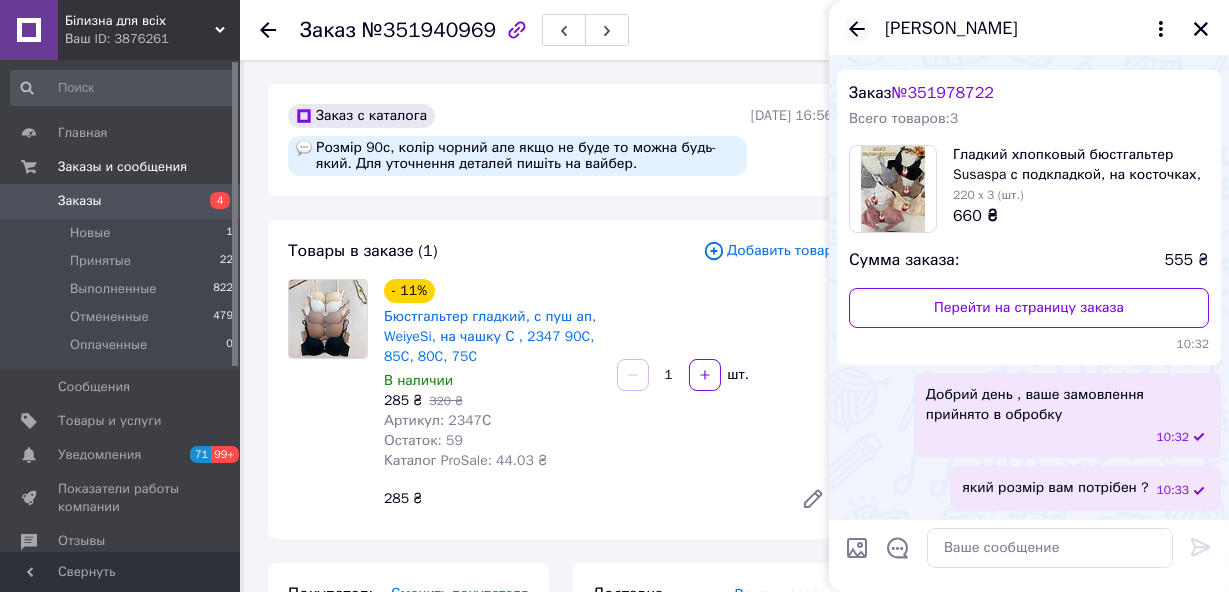 click 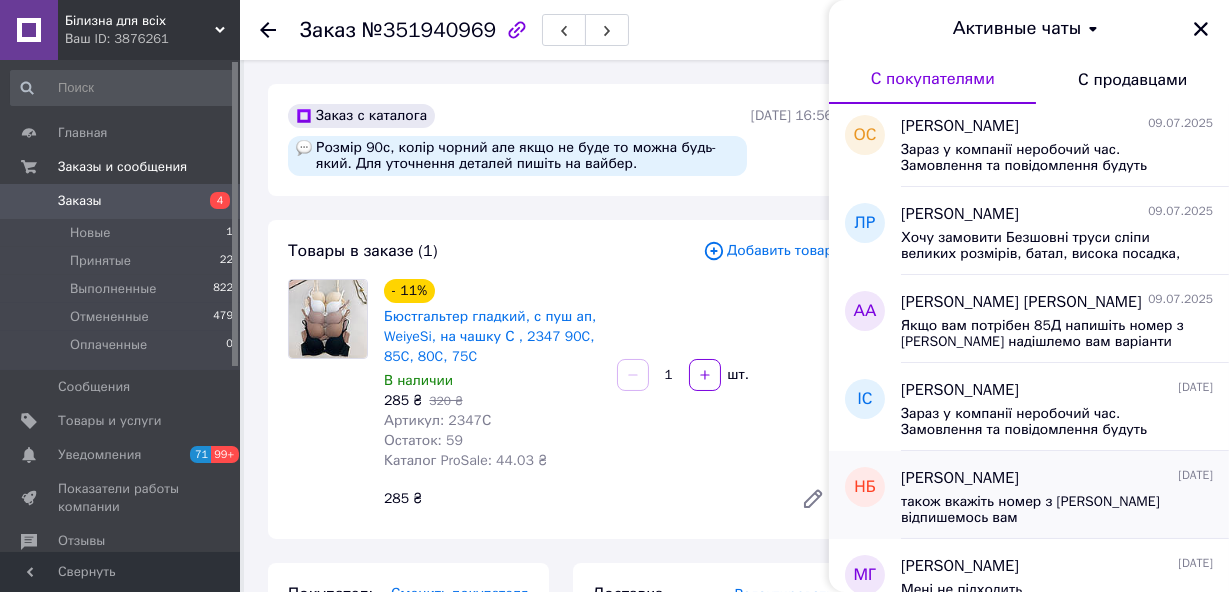 scroll, scrollTop: 272, scrollLeft: 0, axis: vertical 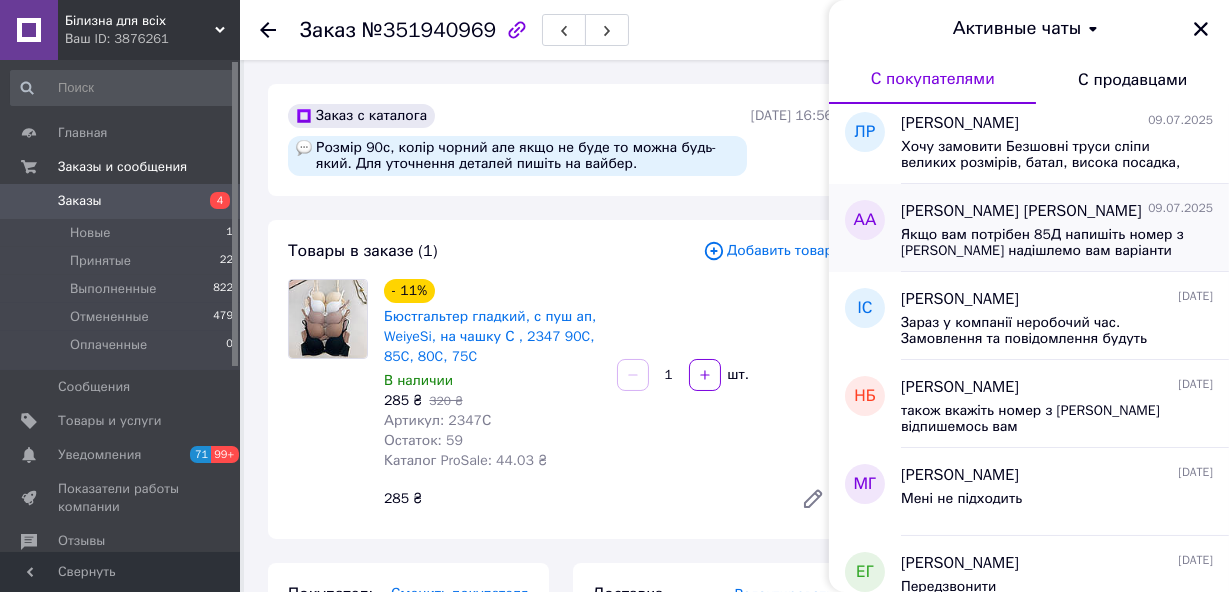 click on "Якщо вам потрібен 85Д напишіть номер з [PERSON_NAME] надішлемо вам варіанти цього ж виробника" at bounding box center [1043, 243] 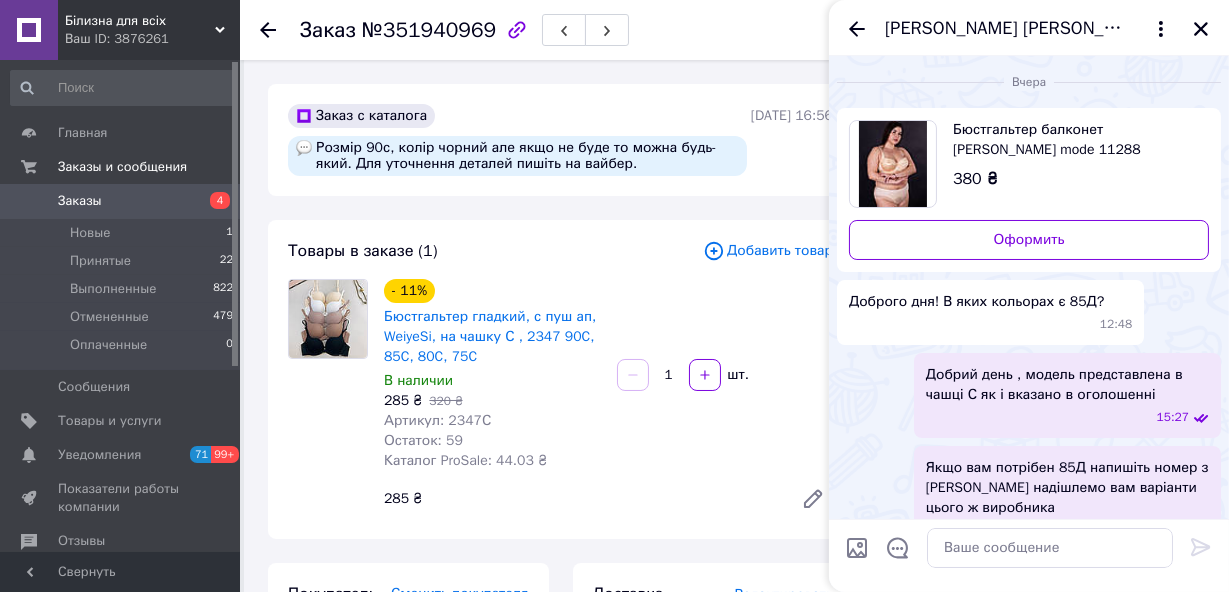 scroll, scrollTop: 20, scrollLeft: 0, axis: vertical 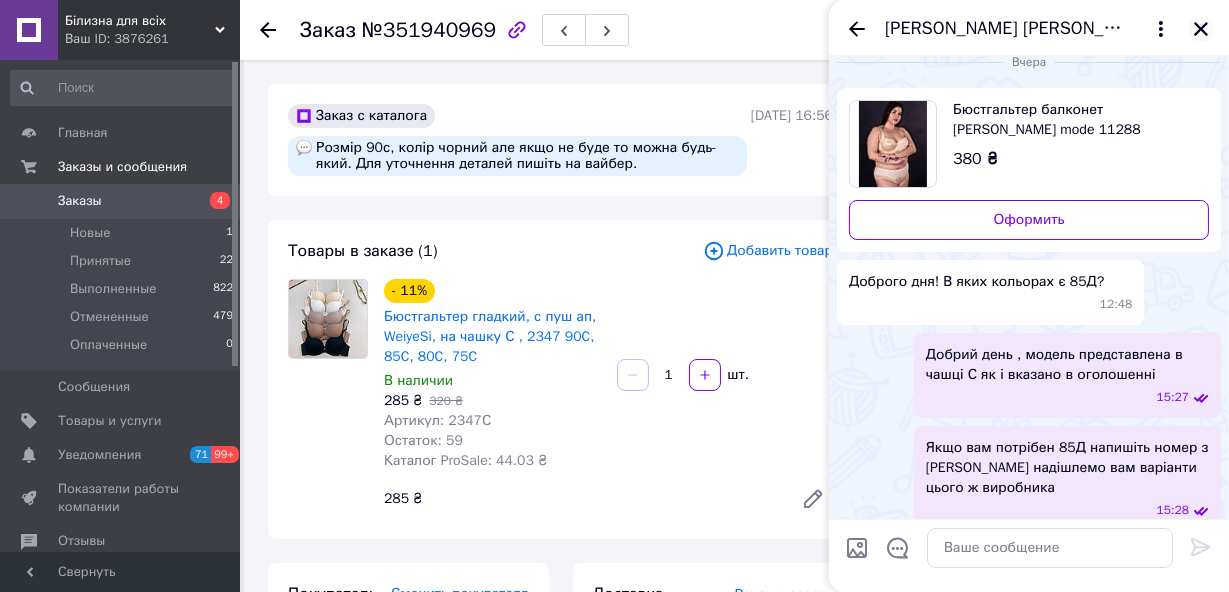 click 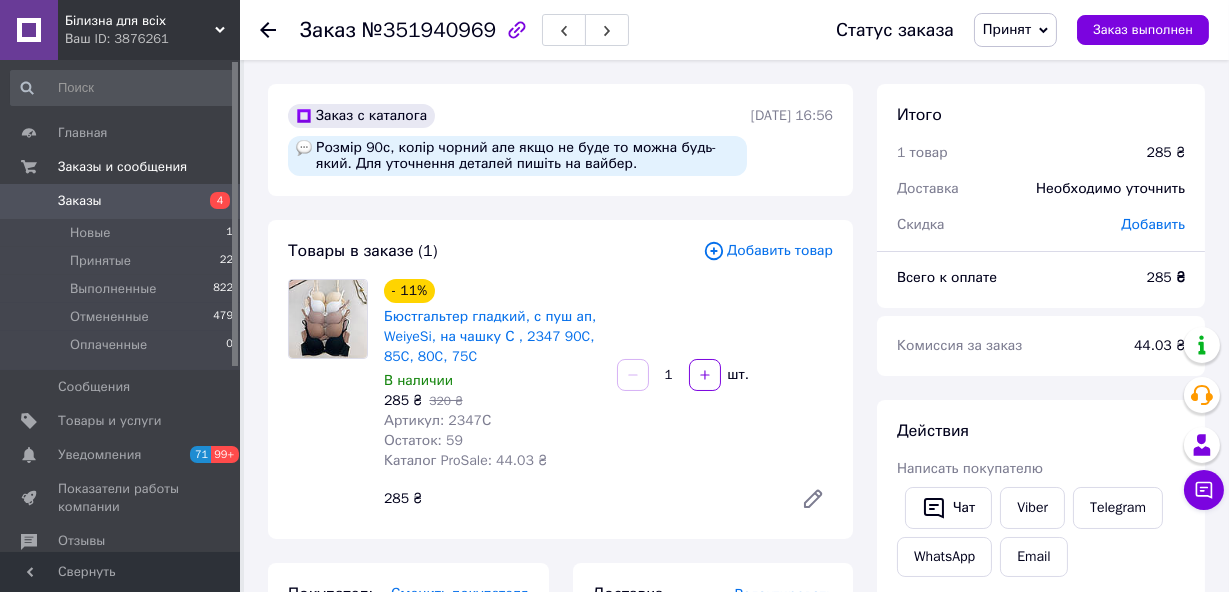 click 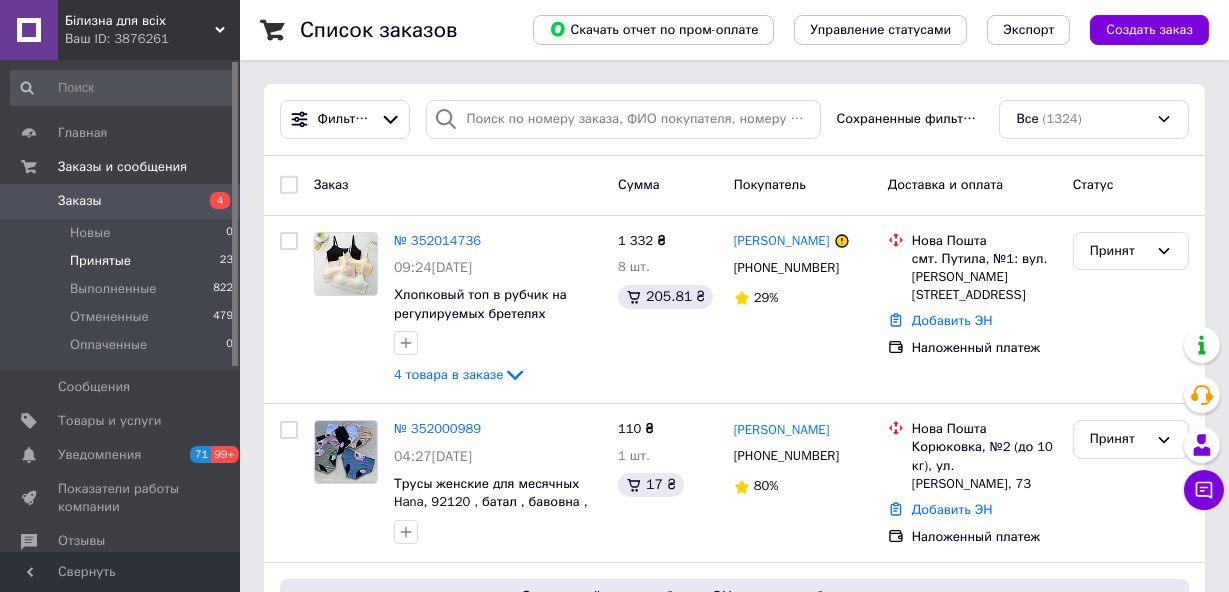 click on "Принятые" at bounding box center (100, 261) 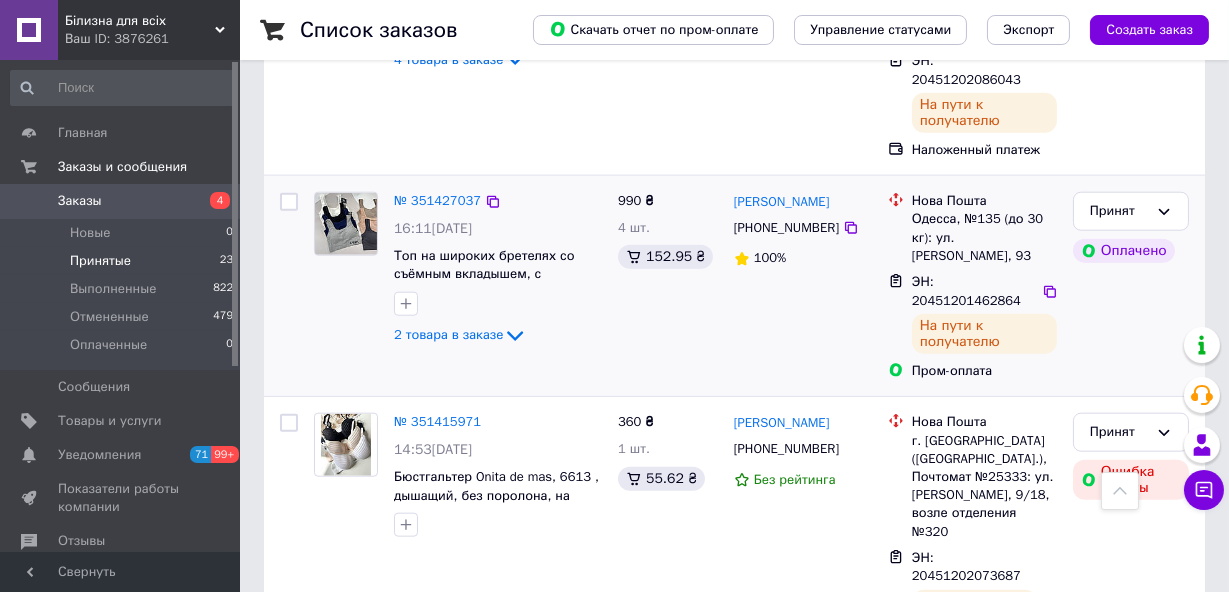 scroll, scrollTop: 3946, scrollLeft: 0, axis: vertical 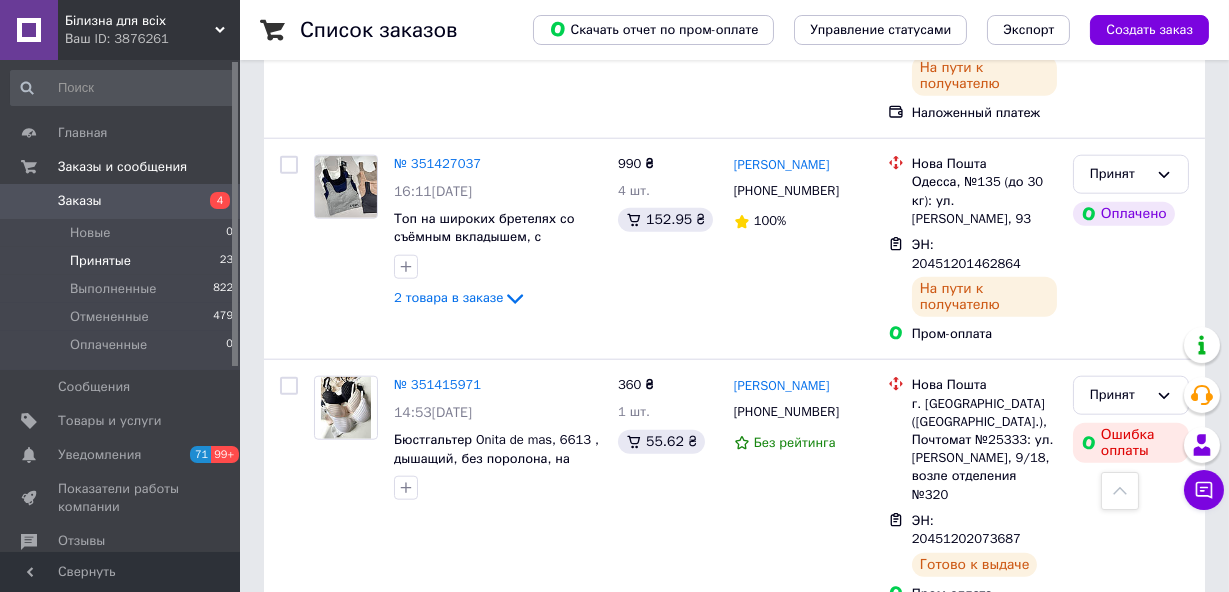 click on "2" at bounding box center (327, 823) 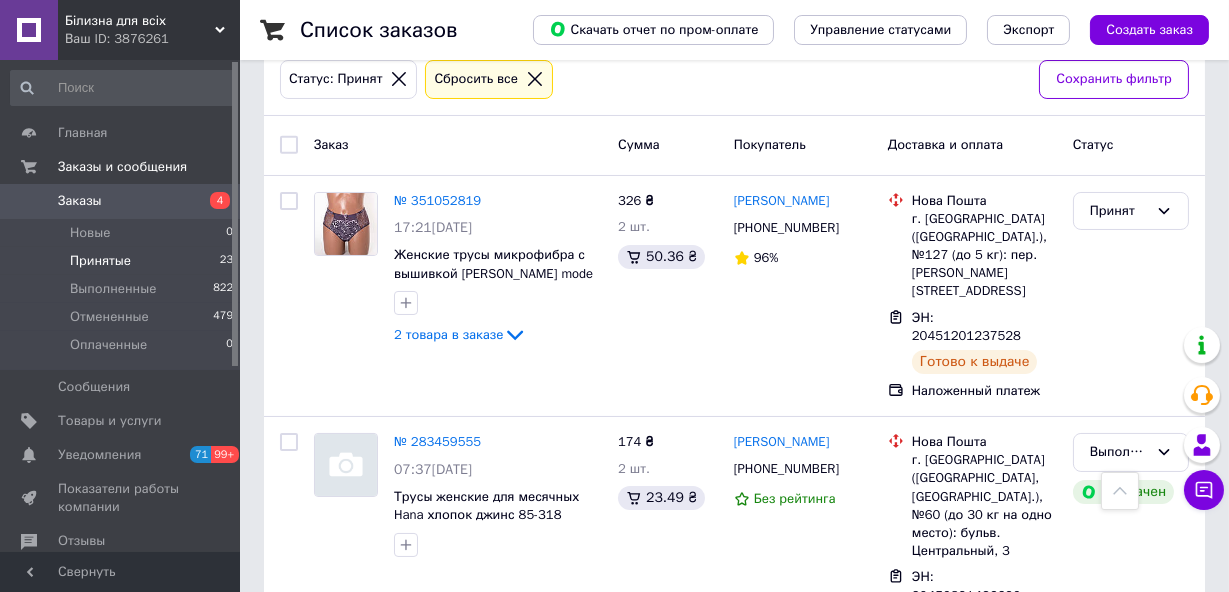 scroll, scrollTop: 538, scrollLeft: 0, axis: vertical 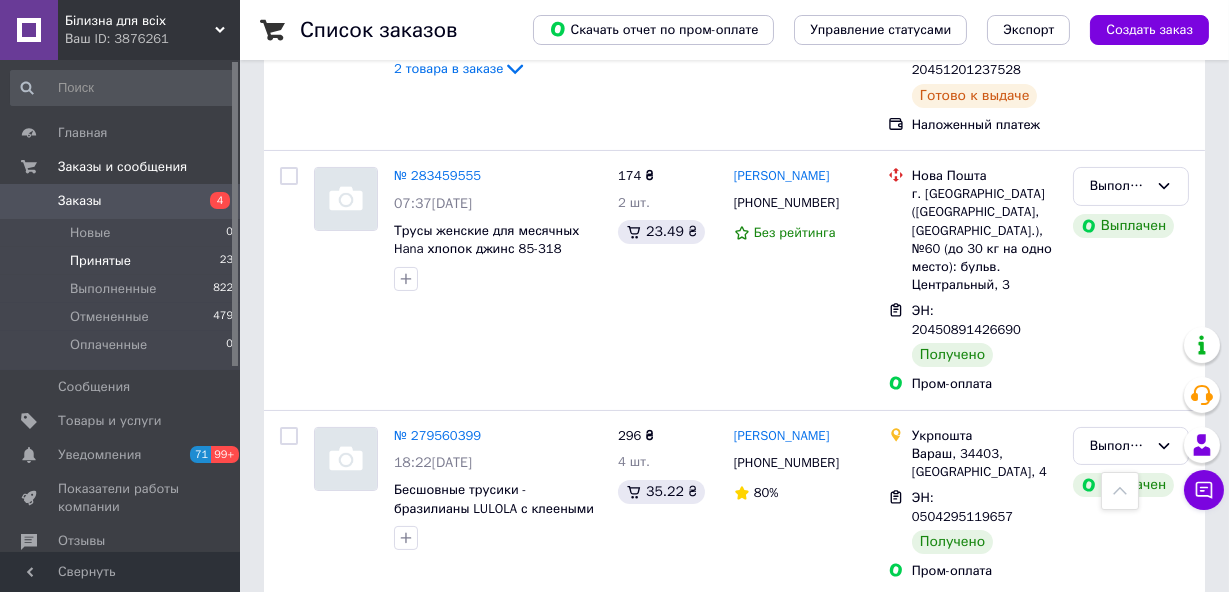 click on "1" at bounding box center [415, 642] 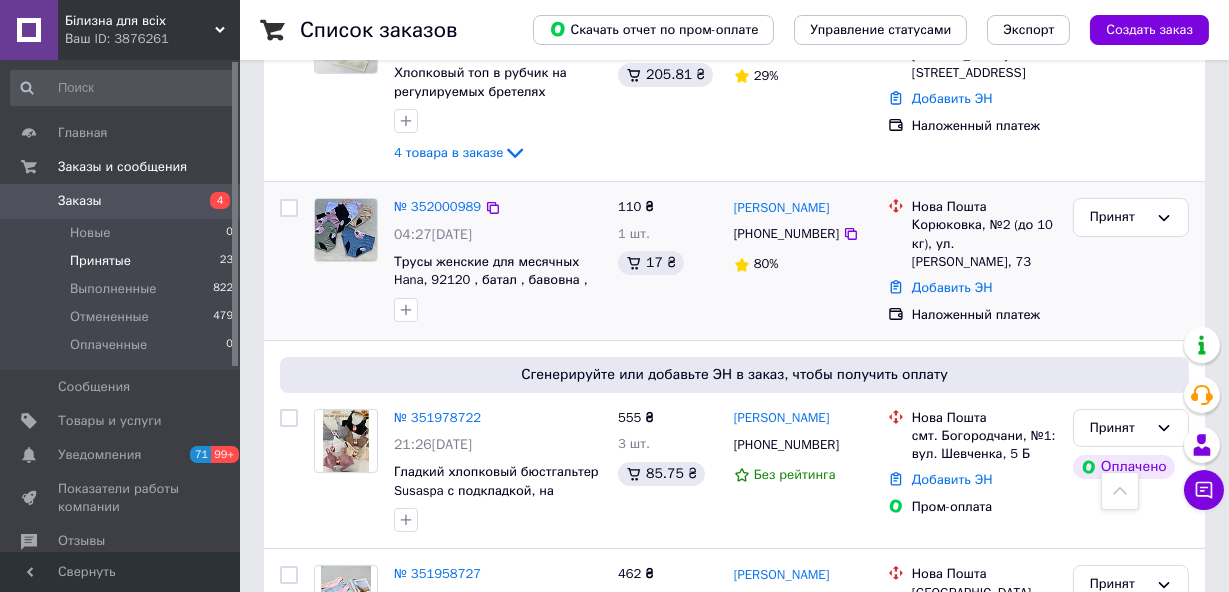 scroll, scrollTop: 545, scrollLeft: 0, axis: vertical 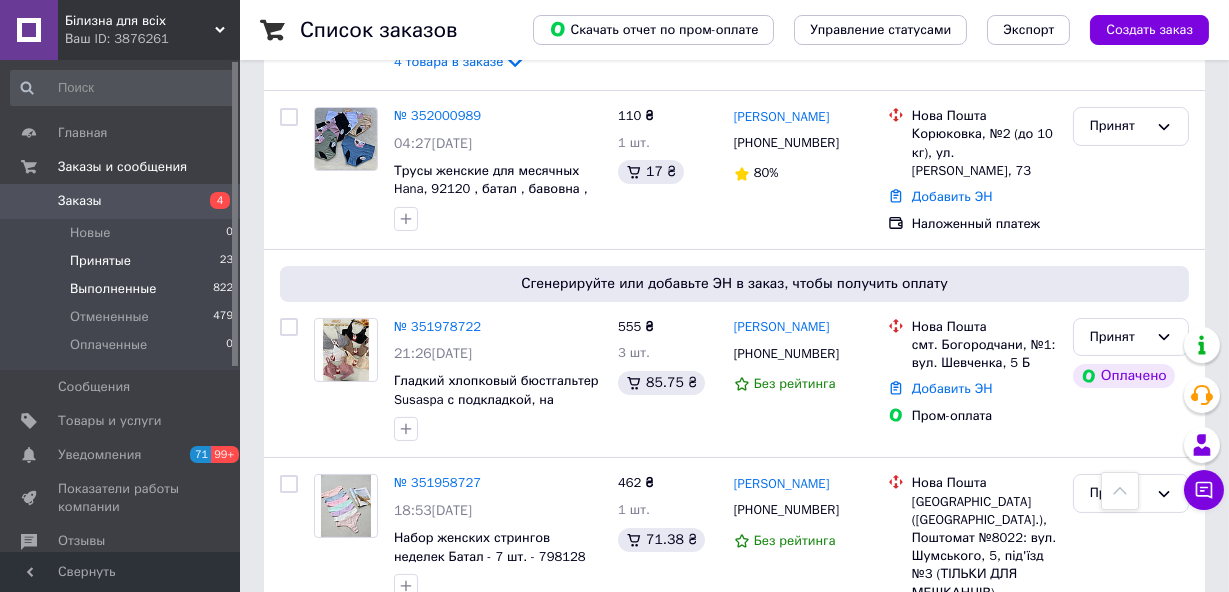 click on "Выполненные" at bounding box center (113, 289) 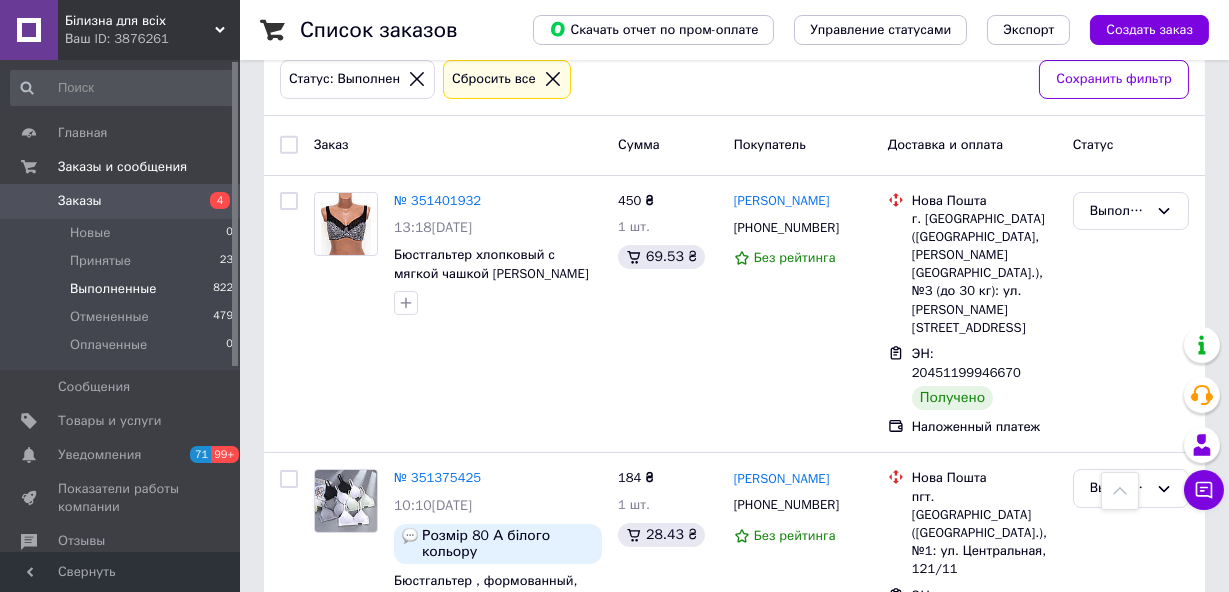 scroll, scrollTop: 0, scrollLeft: 0, axis: both 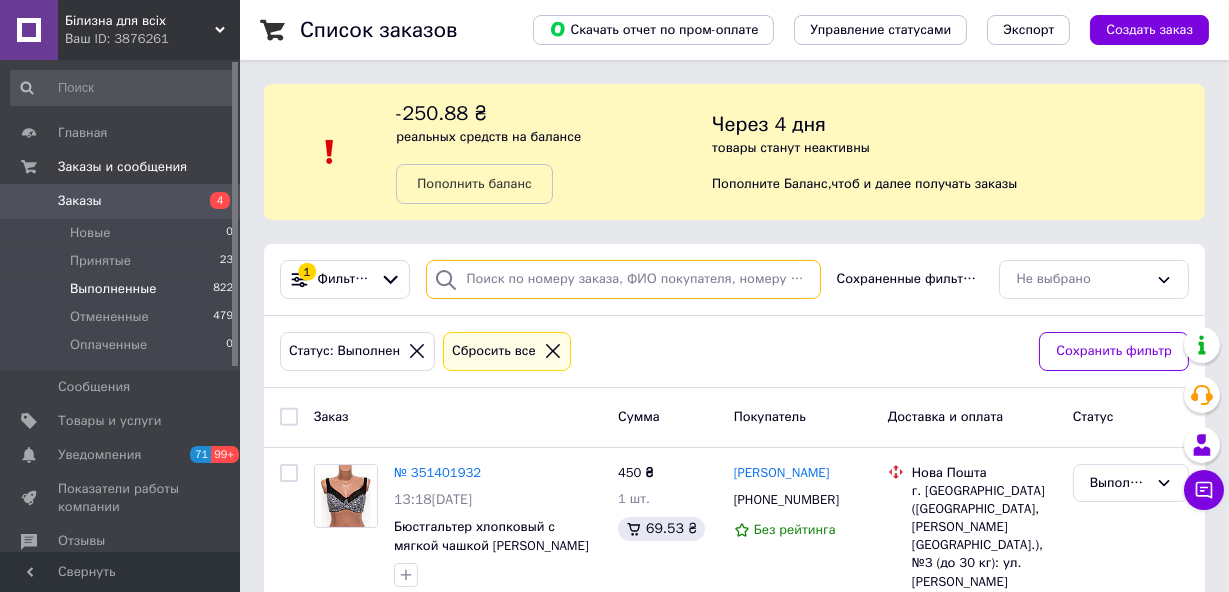 paste on "351184522" 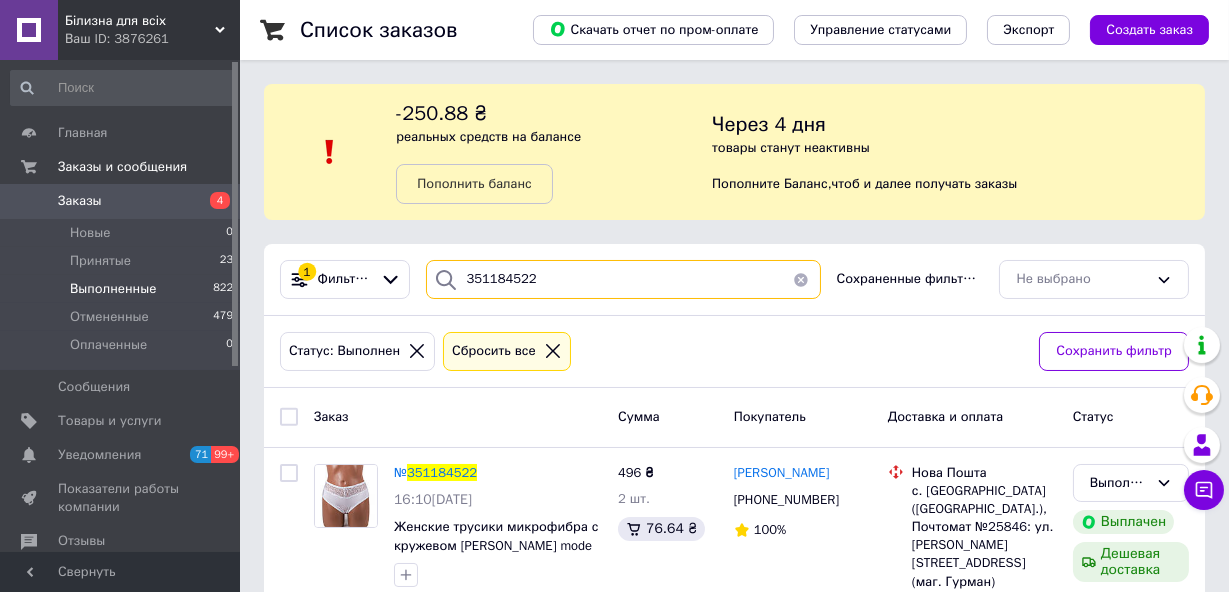 scroll, scrollTop: 100, scrollLeft: 0, axis: vertical 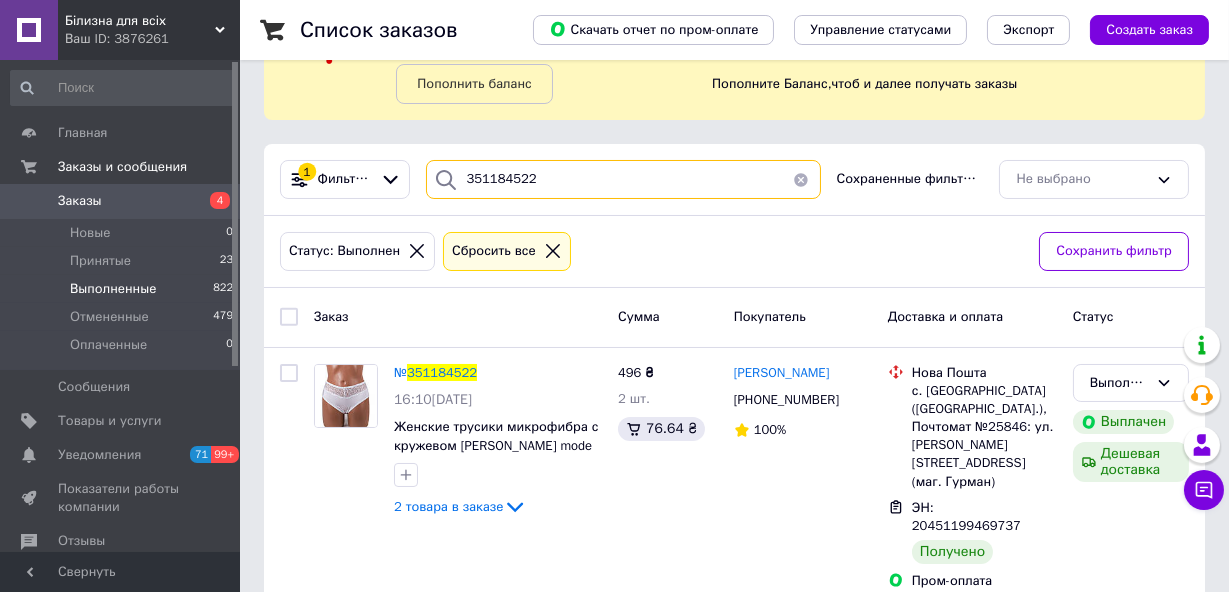 type on "351184522" 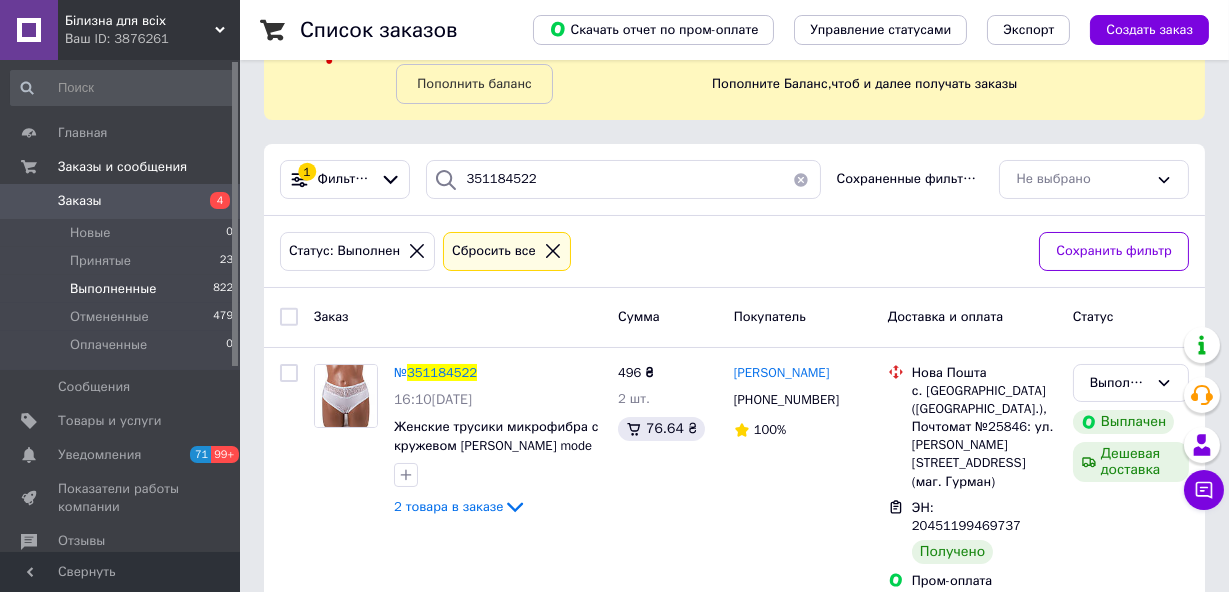 click at bounding box center (801, 179) 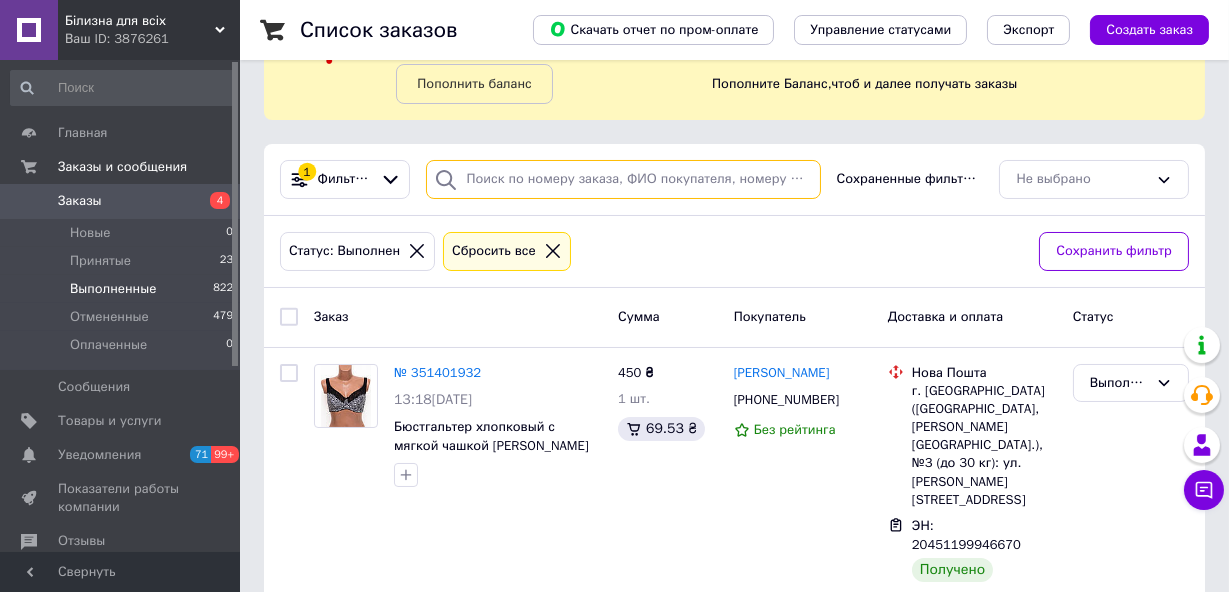 scroll, scrollTop: 0, scrollLeft: 0, axis: both 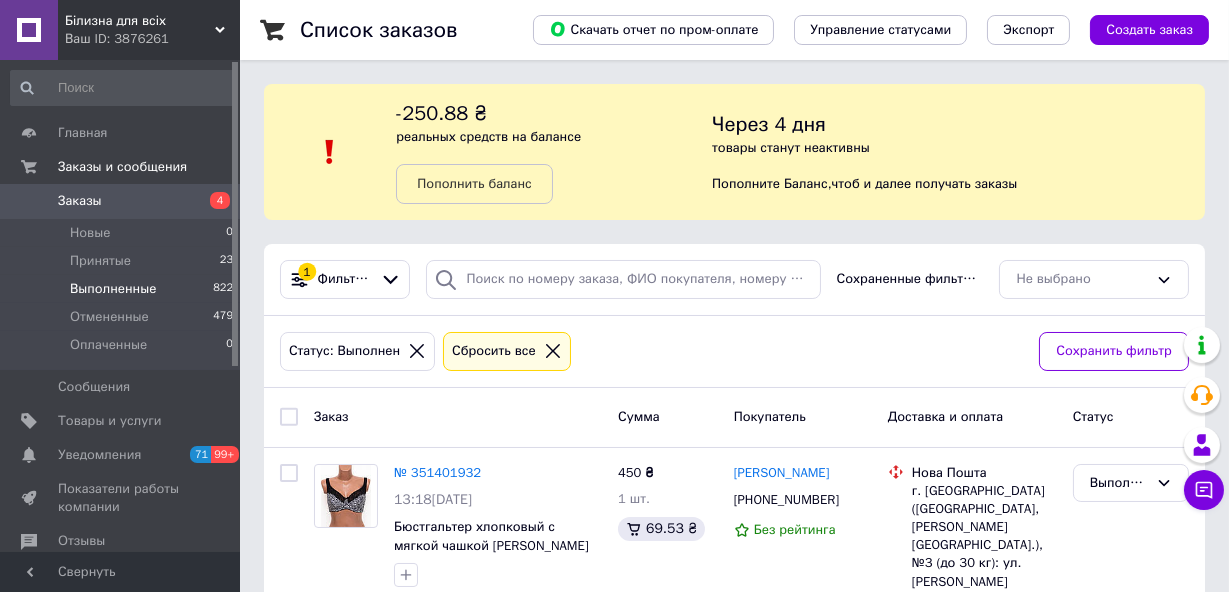 click 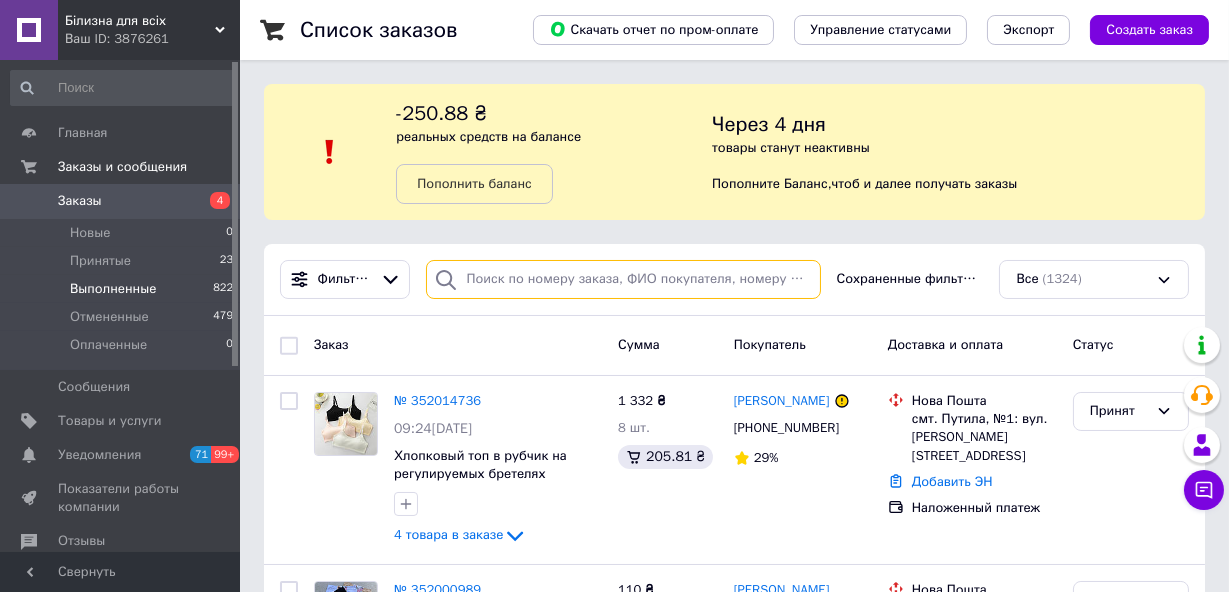 paste on "351171856" 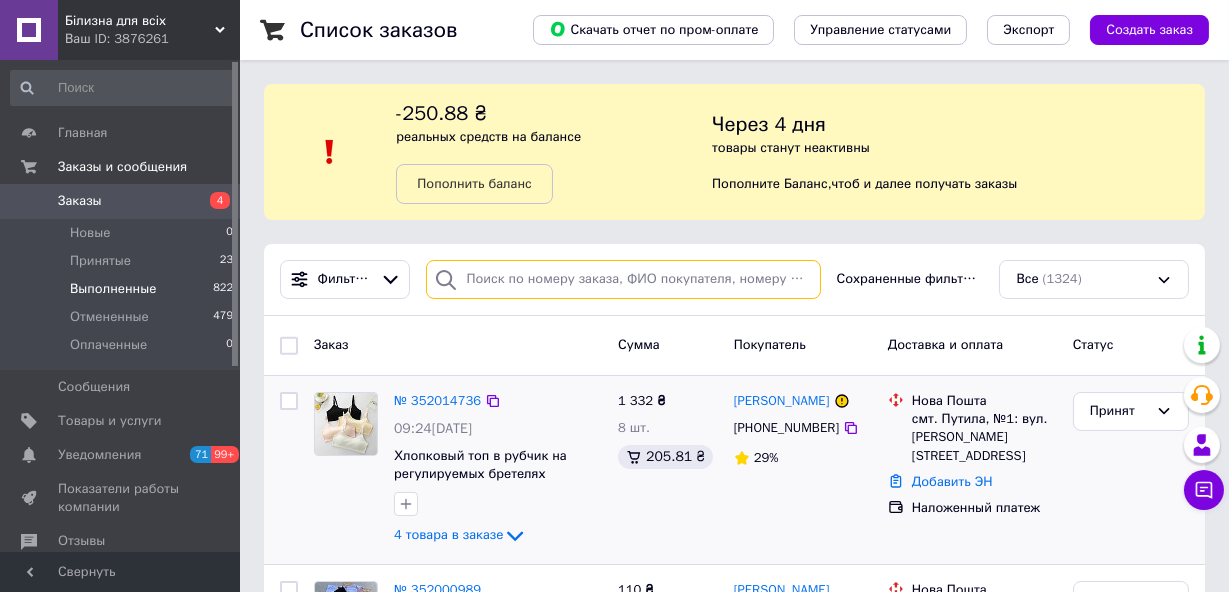type on "351171856" 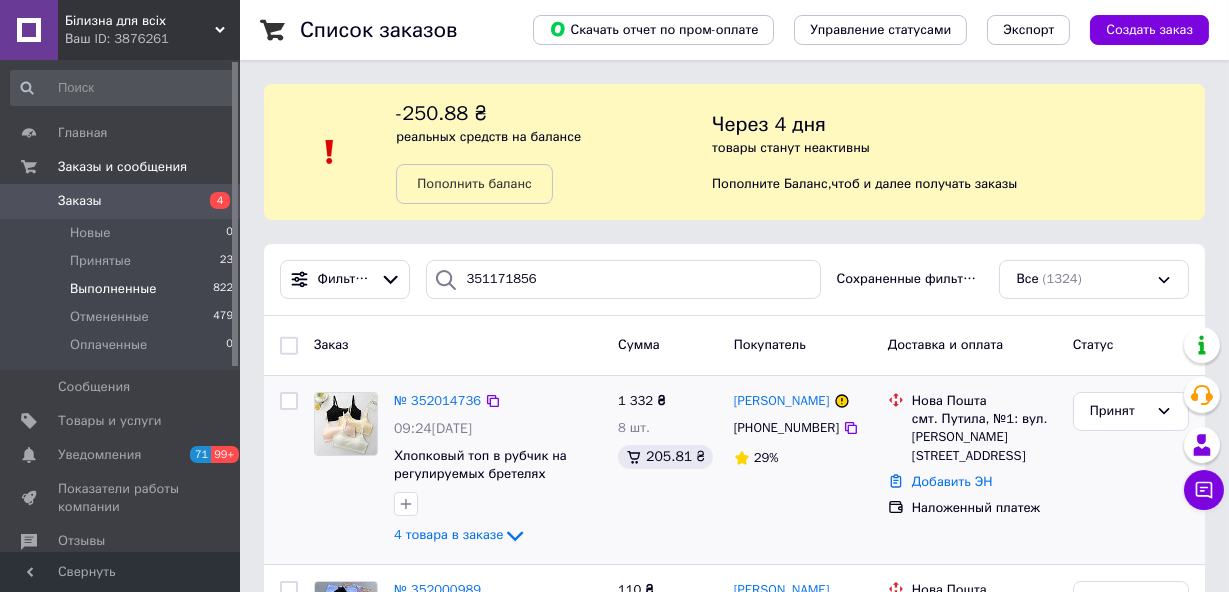 click on "1 332 ₴ 8 шт. 205.81 ₴" at bounding box center (668, 470) 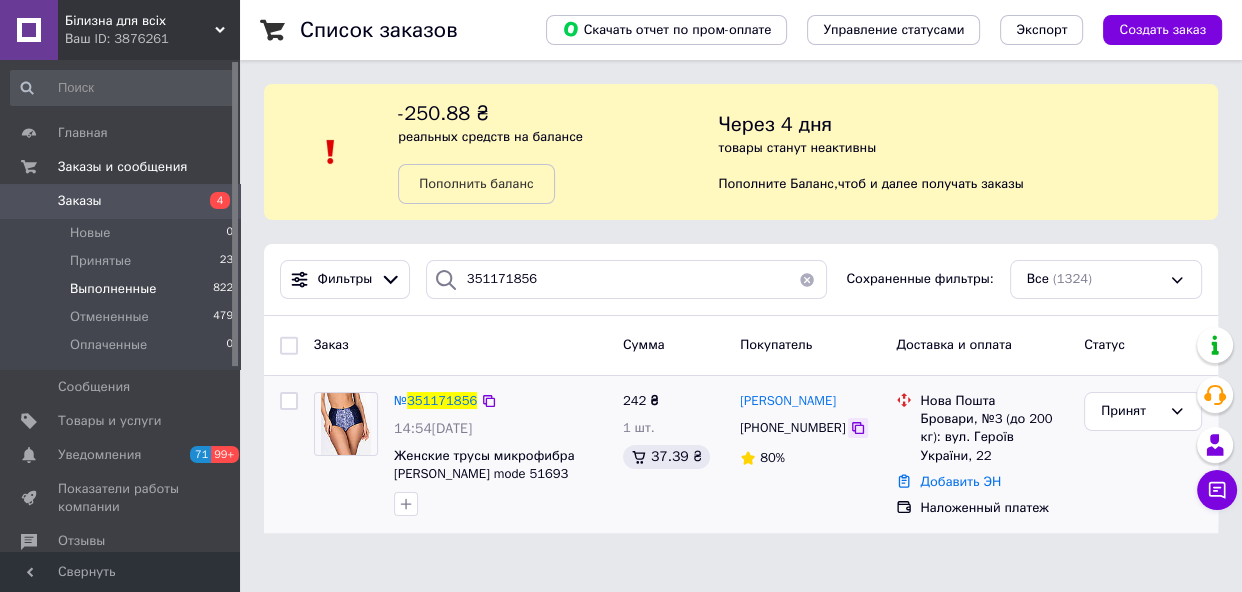 click 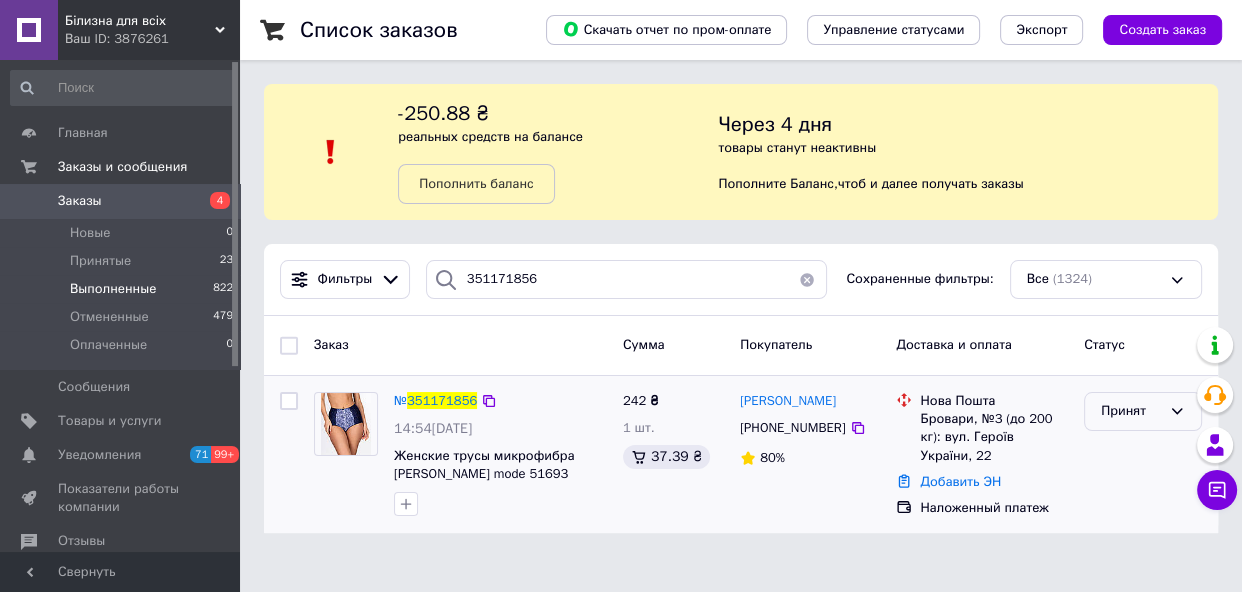 click 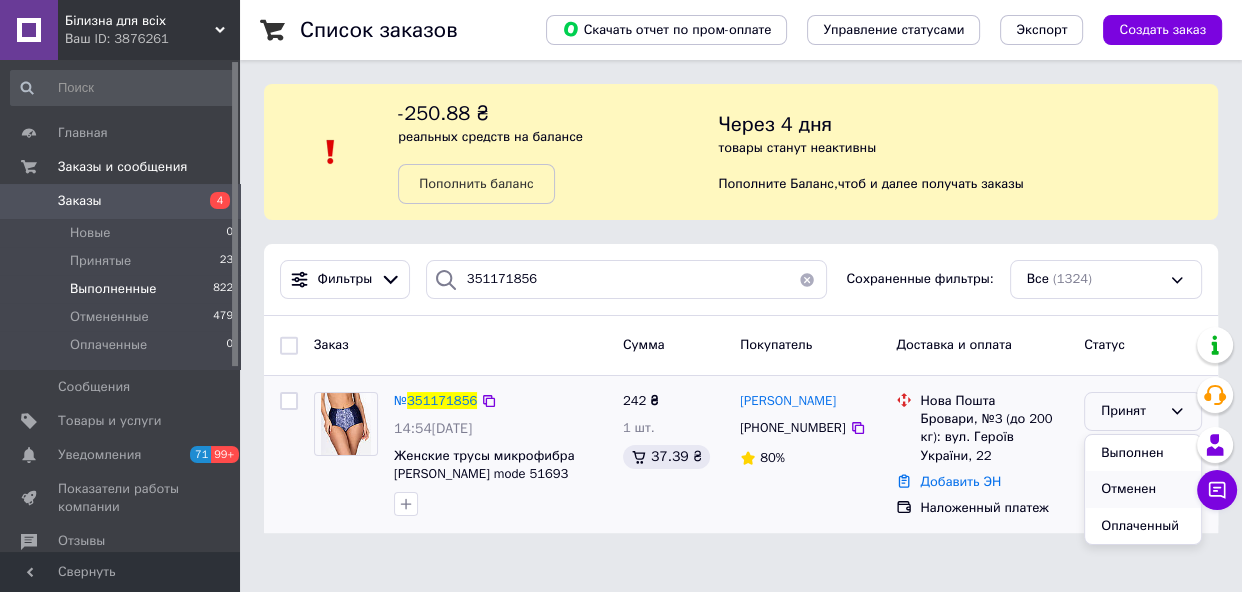 click on "Отменен" at bounding box center [1143, 489] 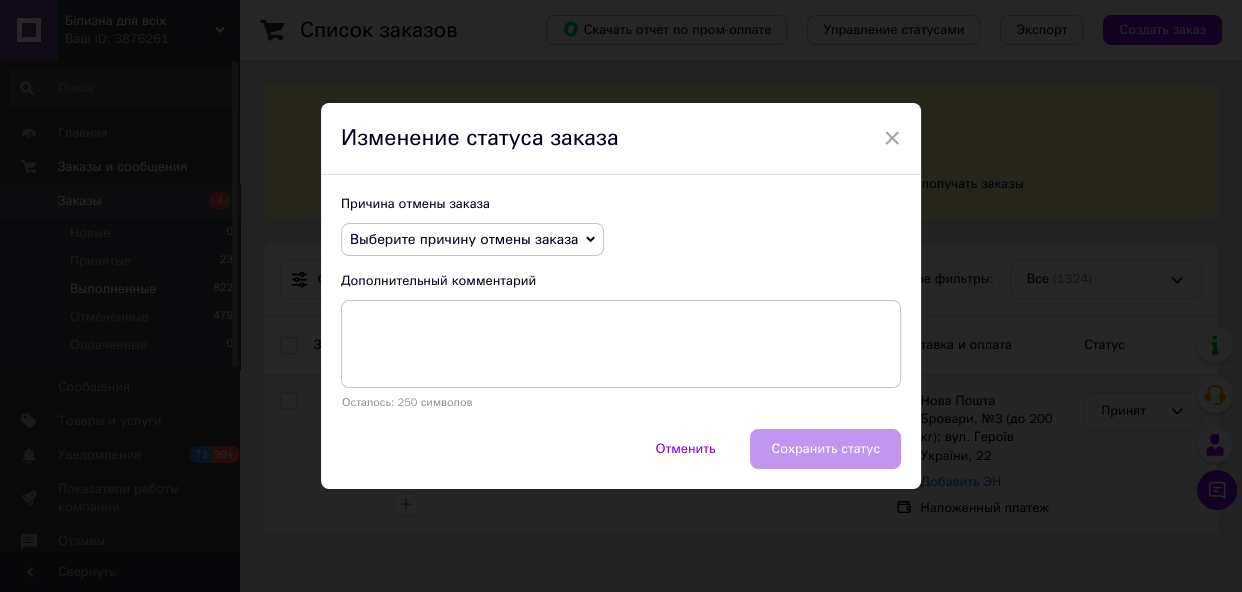 click 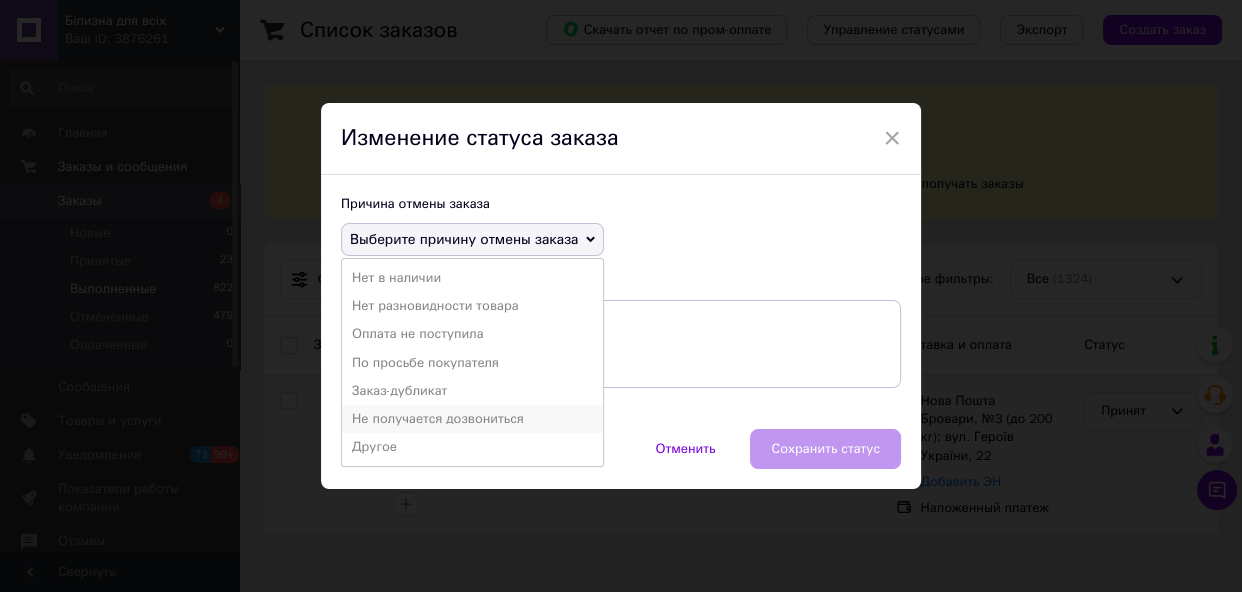 click on "Не получается дозвониться" at bounding box center (472, 419) 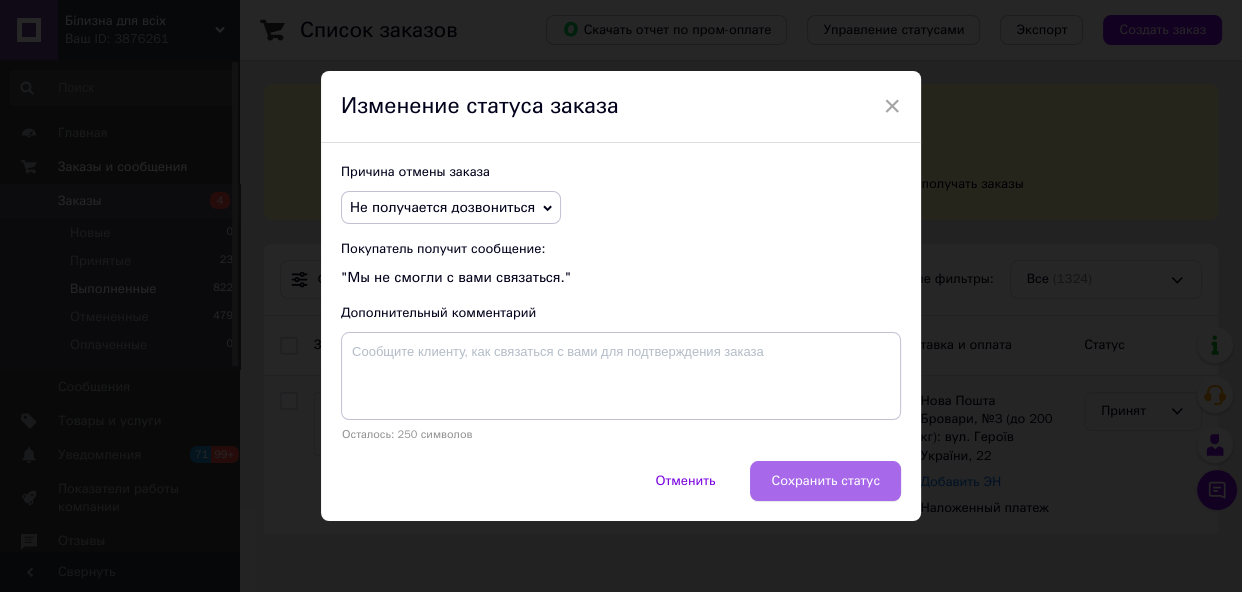 click on "Сохранить статус" at bounding box center [825, 481] 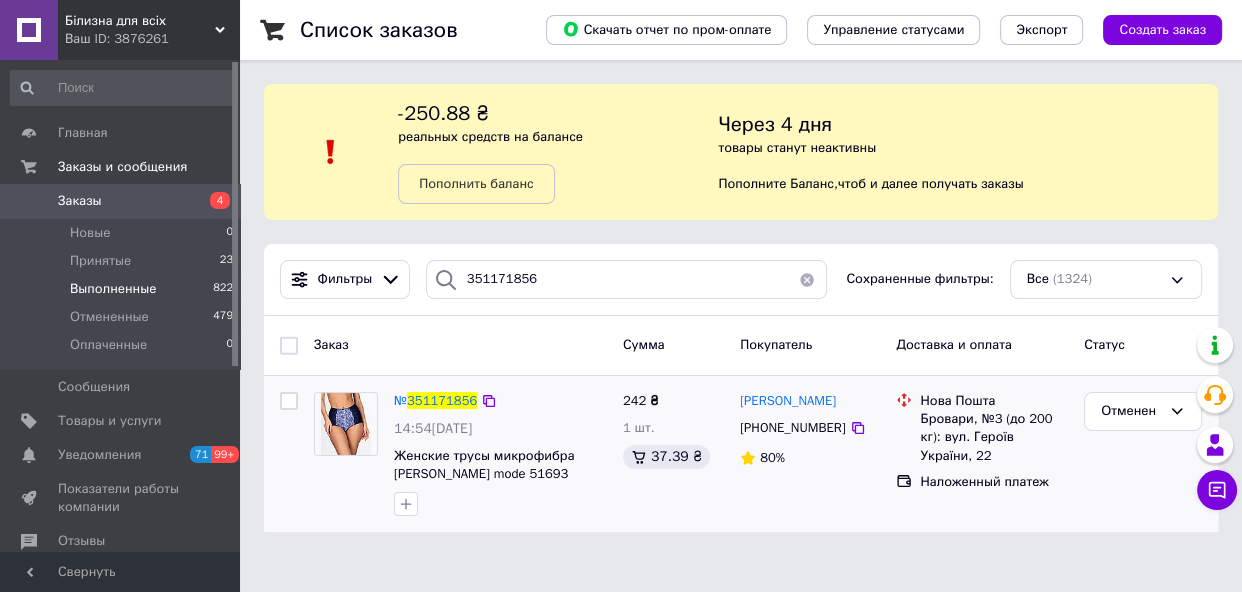 click at bounding box center [807, 279] 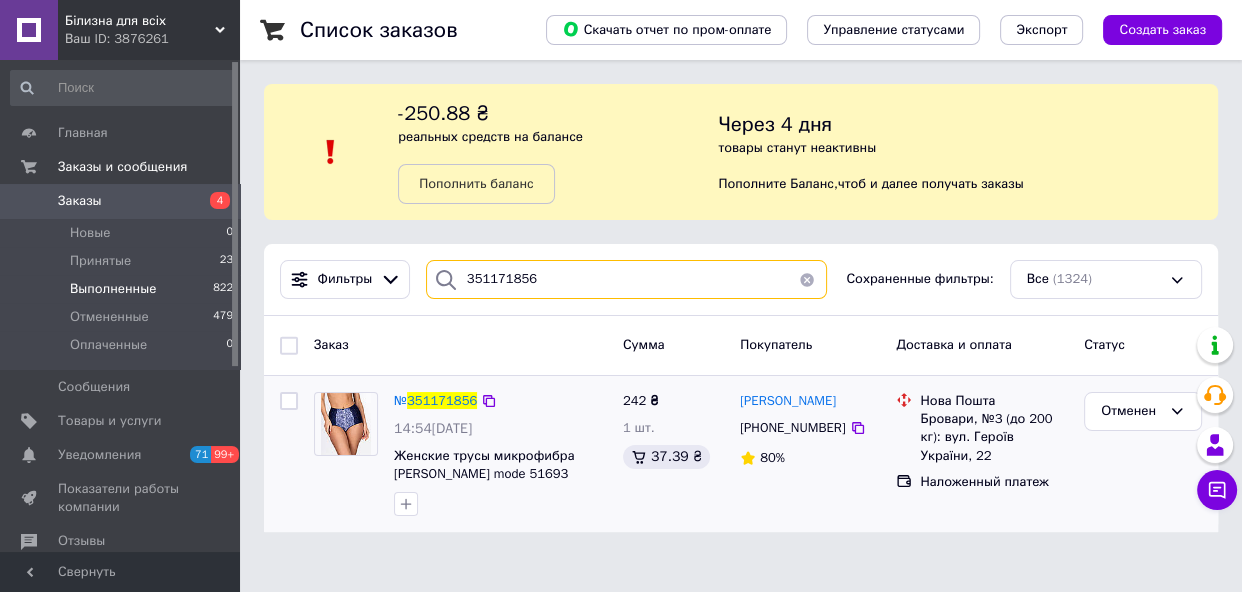 click on "351171856" at bounding box center [626, 279] 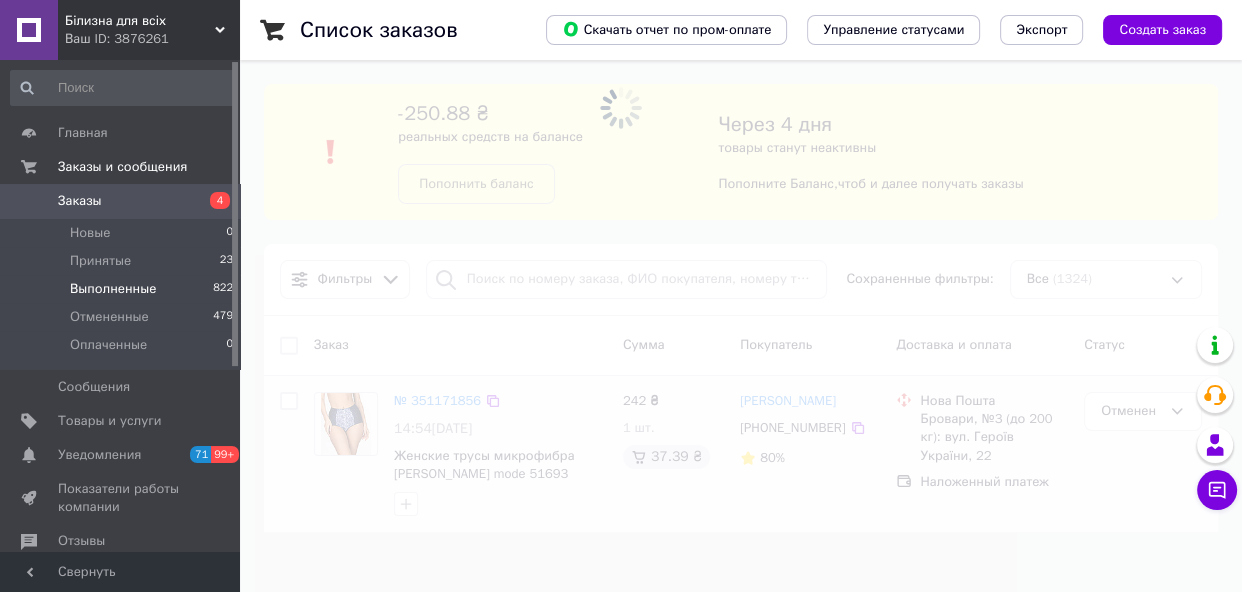 drag, startPoint x: 570, startPoint y: 285, endPoint x: 79, endPoint y: 2, distance: 566.7186 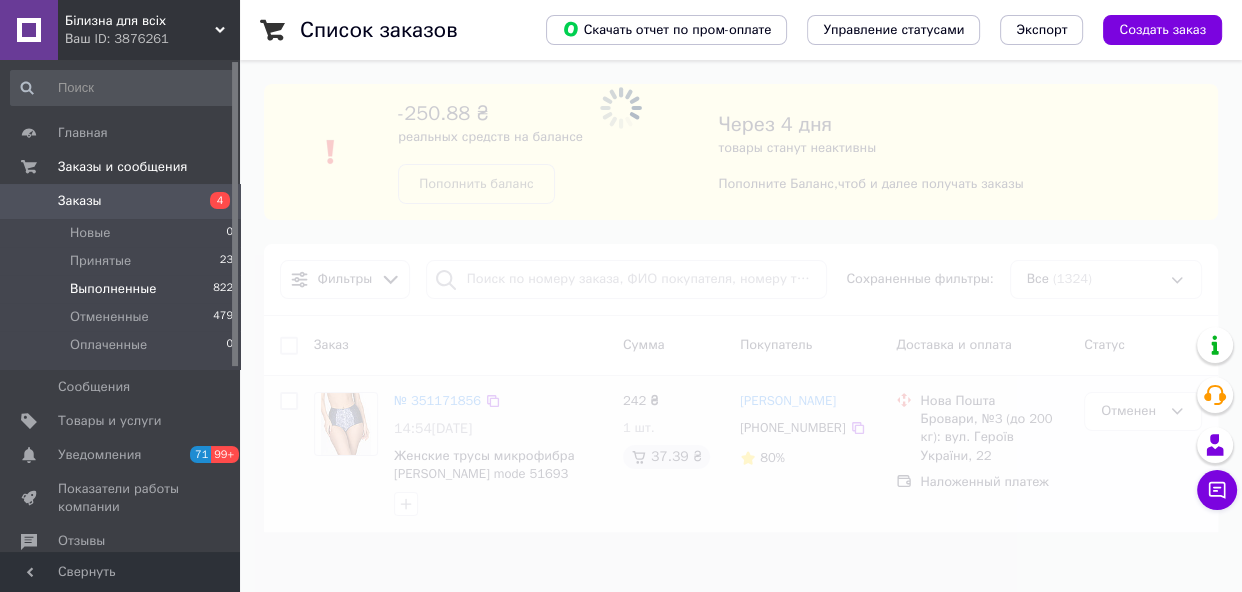click on "Заказ" at bounding box center [460, 345] 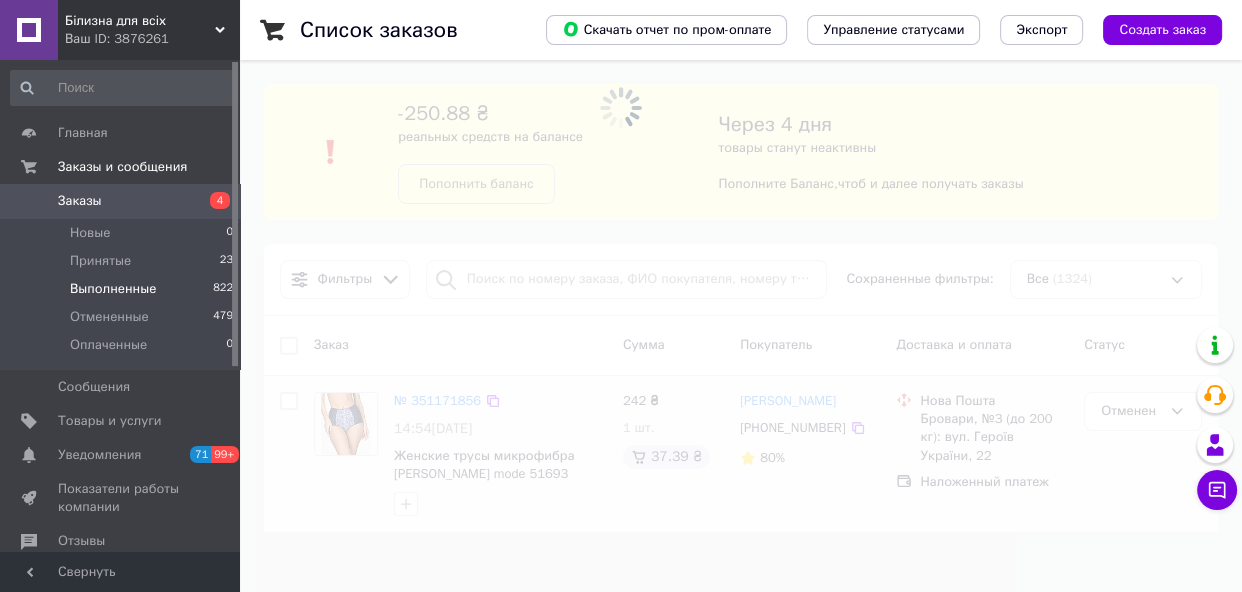 click on "Заказ" at bounding box center (460, 345) 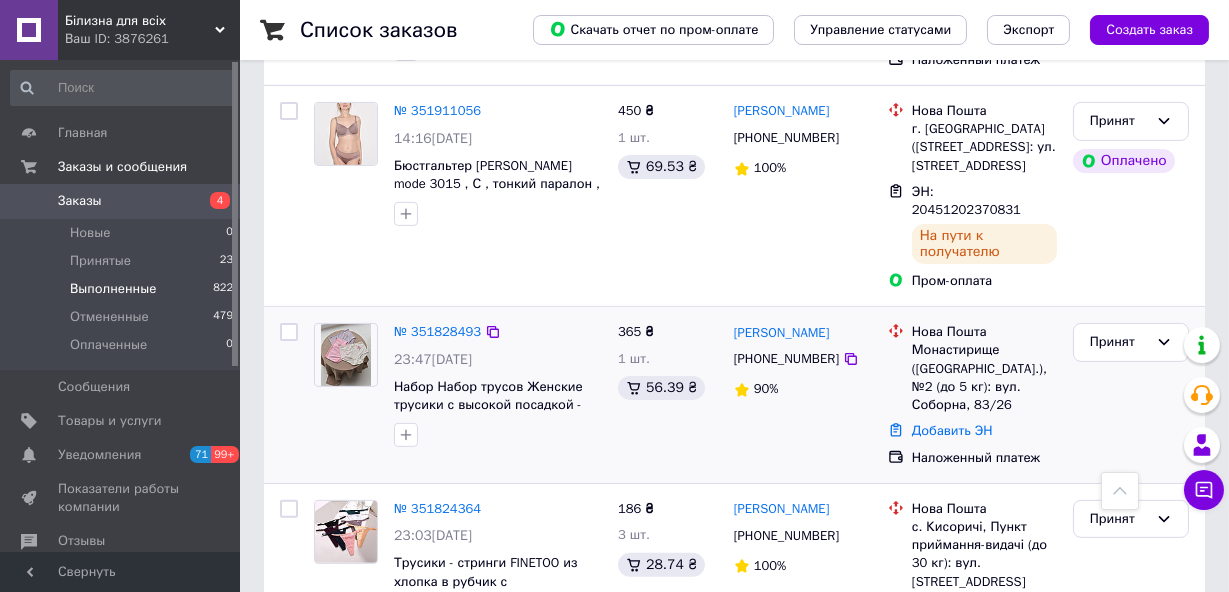 scroll, scrollTop: 1363, scrollLeft: 0, axis: vertical 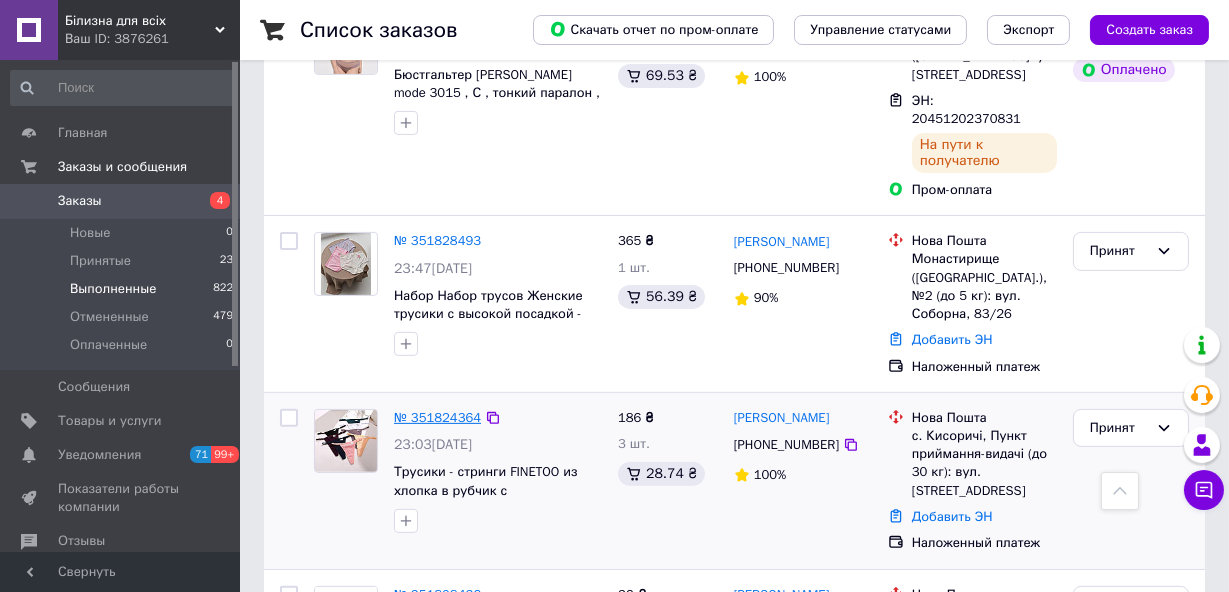 click on "№ 351824364" at bounding box center (437, 417) 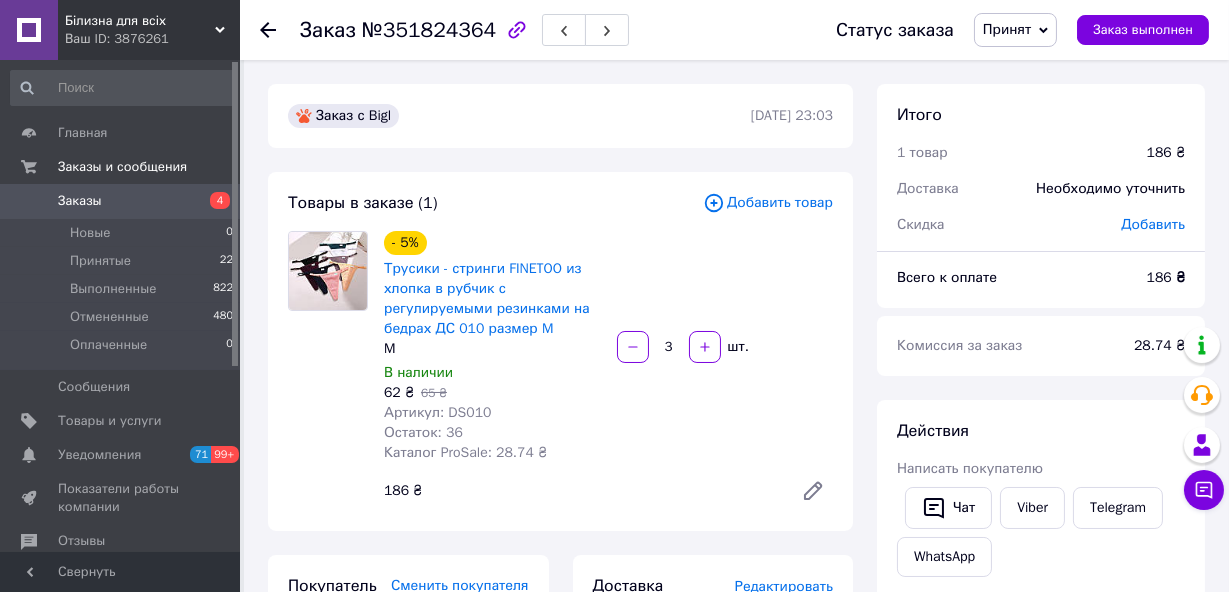 scroll, scrollTop: 272, scrollLeft: 0, axis: vertical 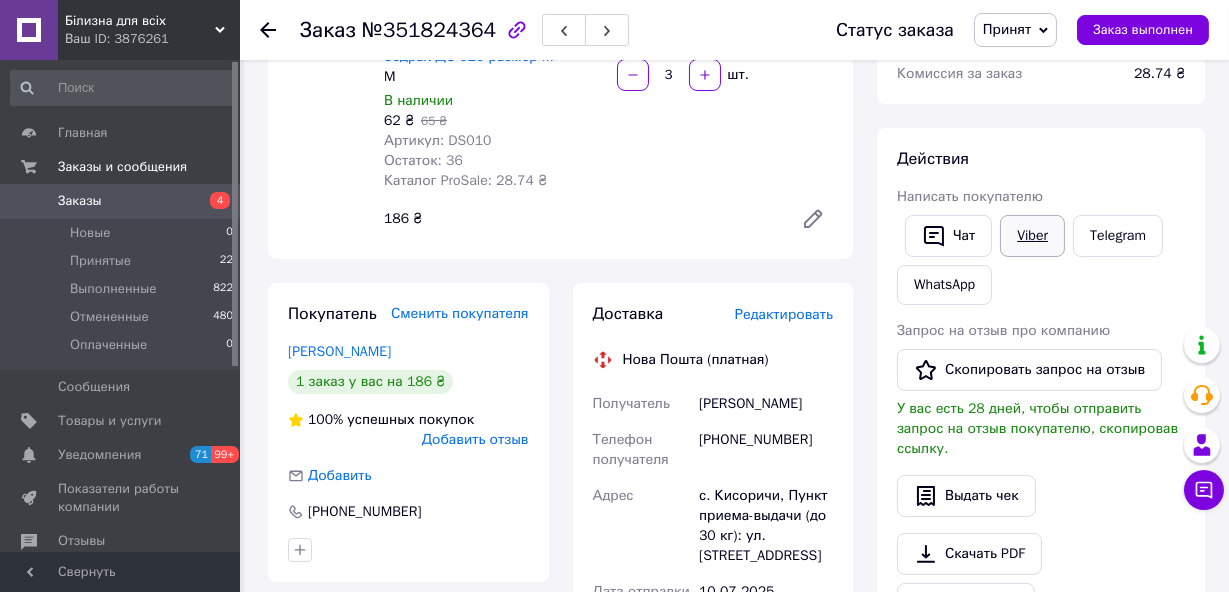 click on "Viber" at bounding box center (1032, 236) 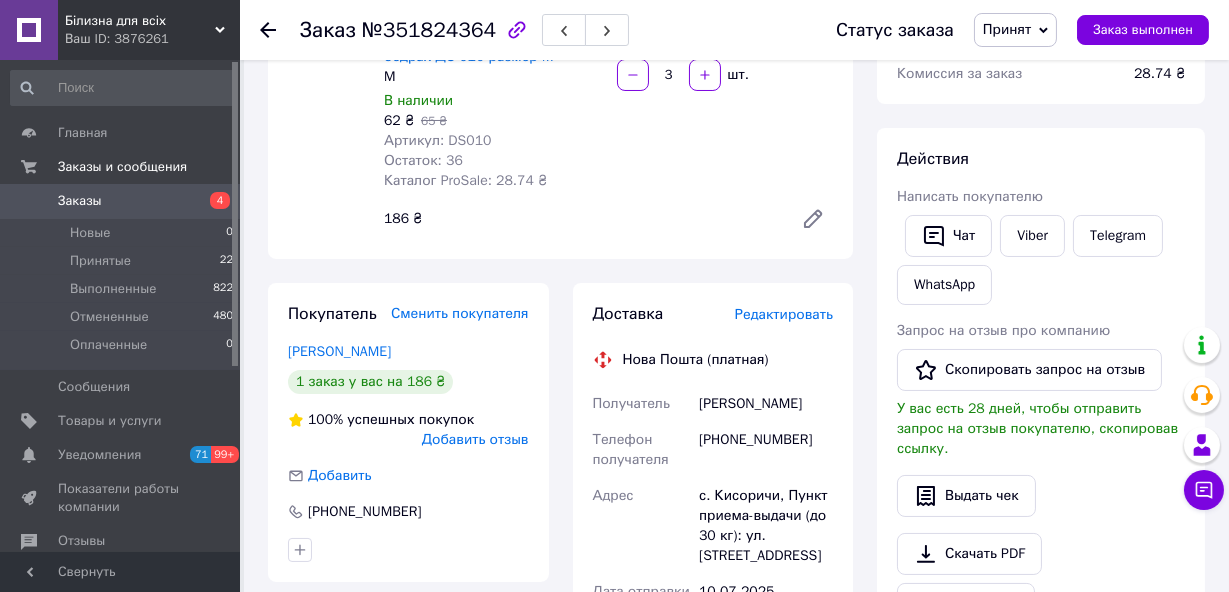 click 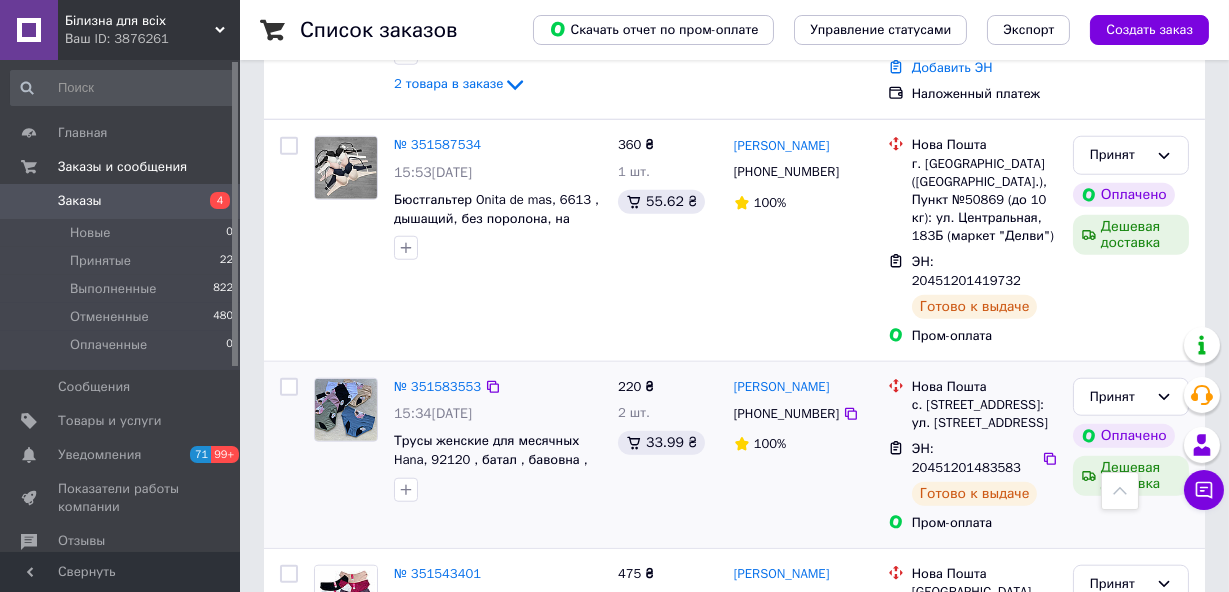 scroll, scrollTop: 3727, scrollLeft: 0, axis: vertical 